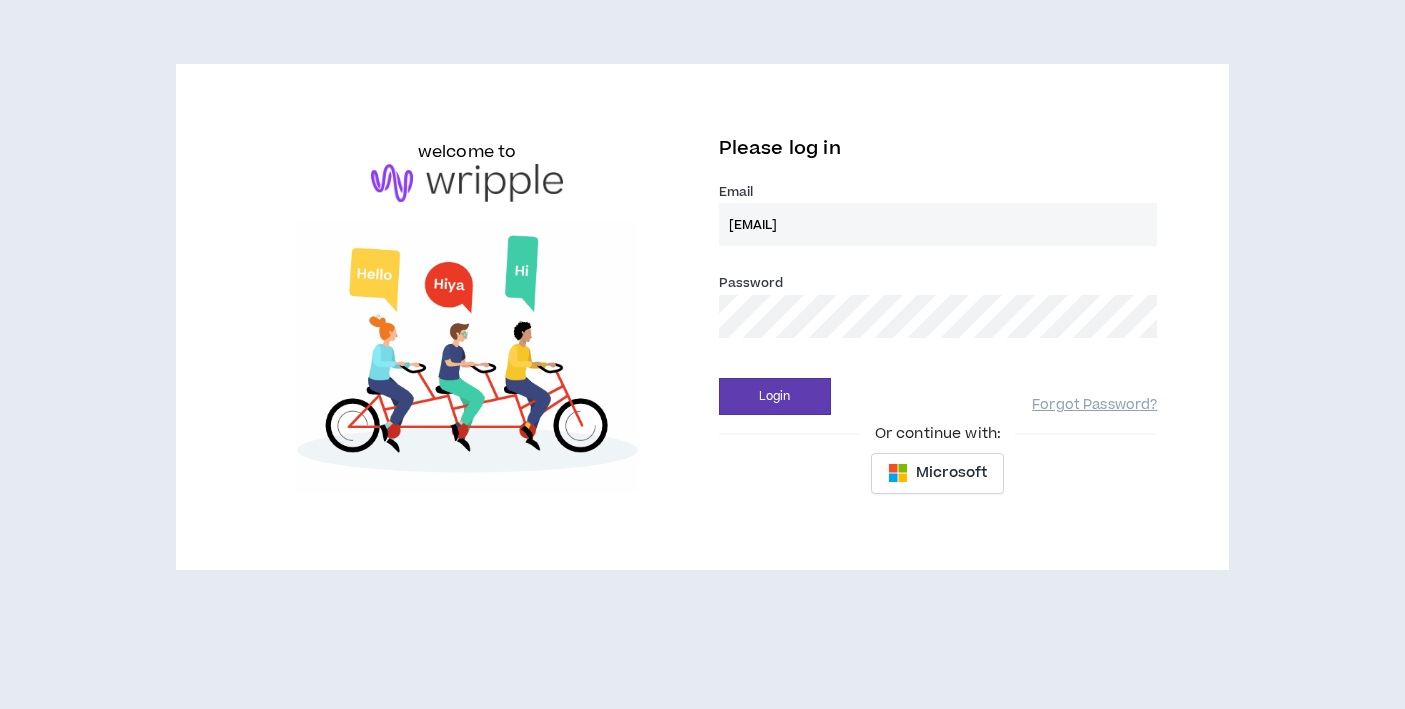 scroll, scrollTop: 0, scrollLeft: 0, axis: both 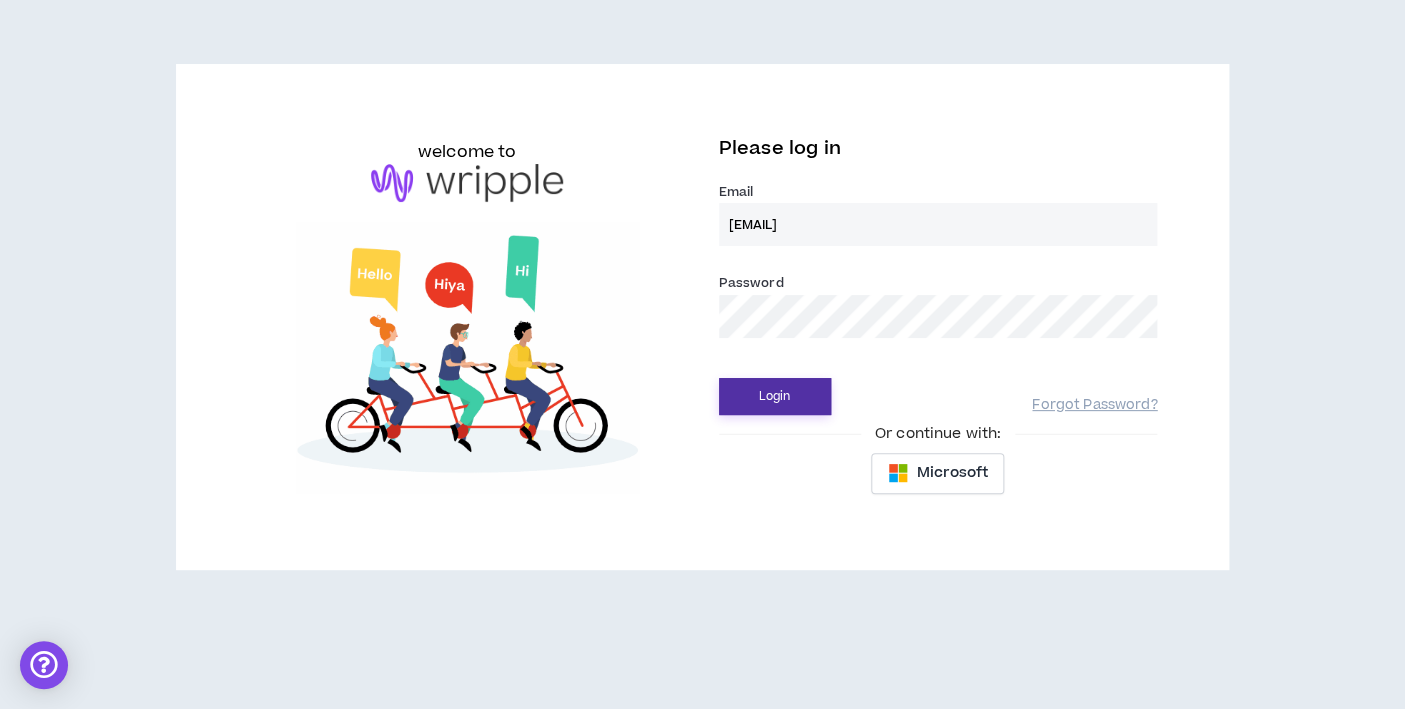click on "Login" at bounding box center [775, 396] 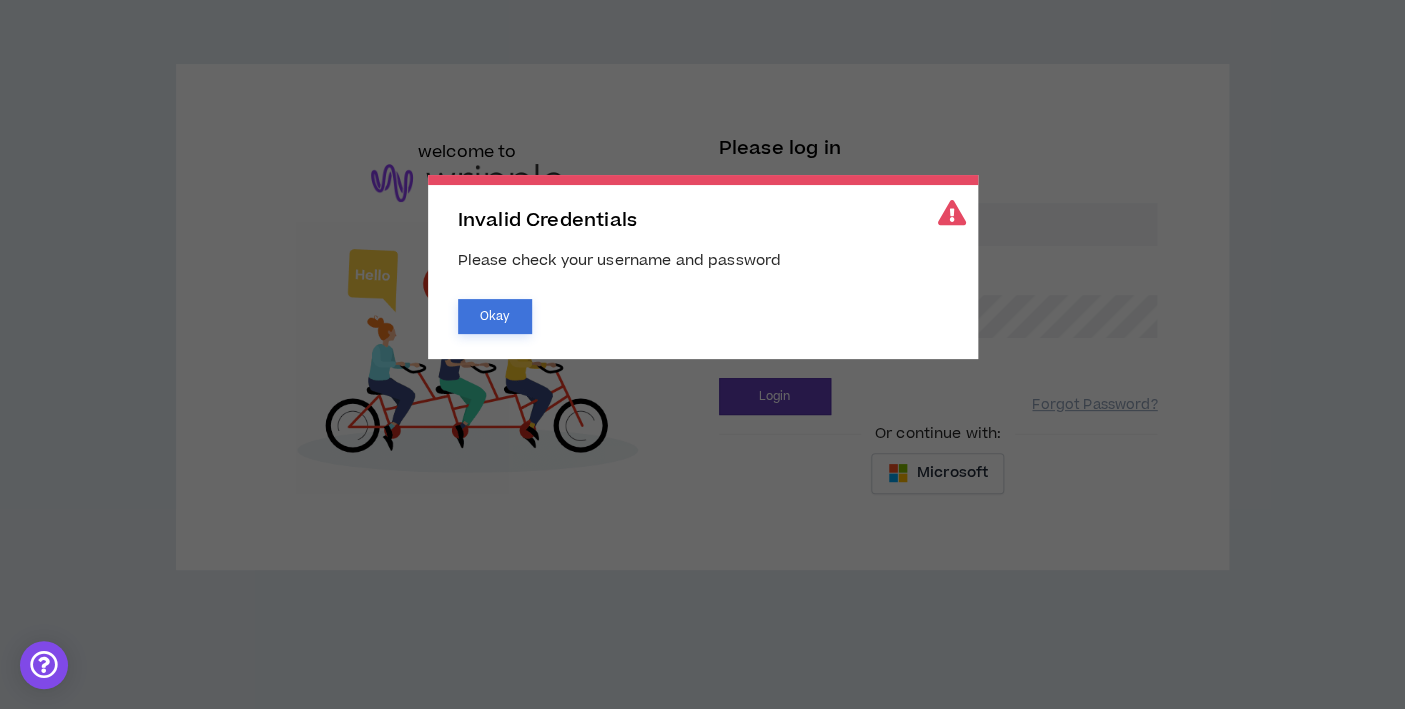 click on "Okay" at bounding box center [495, 316] 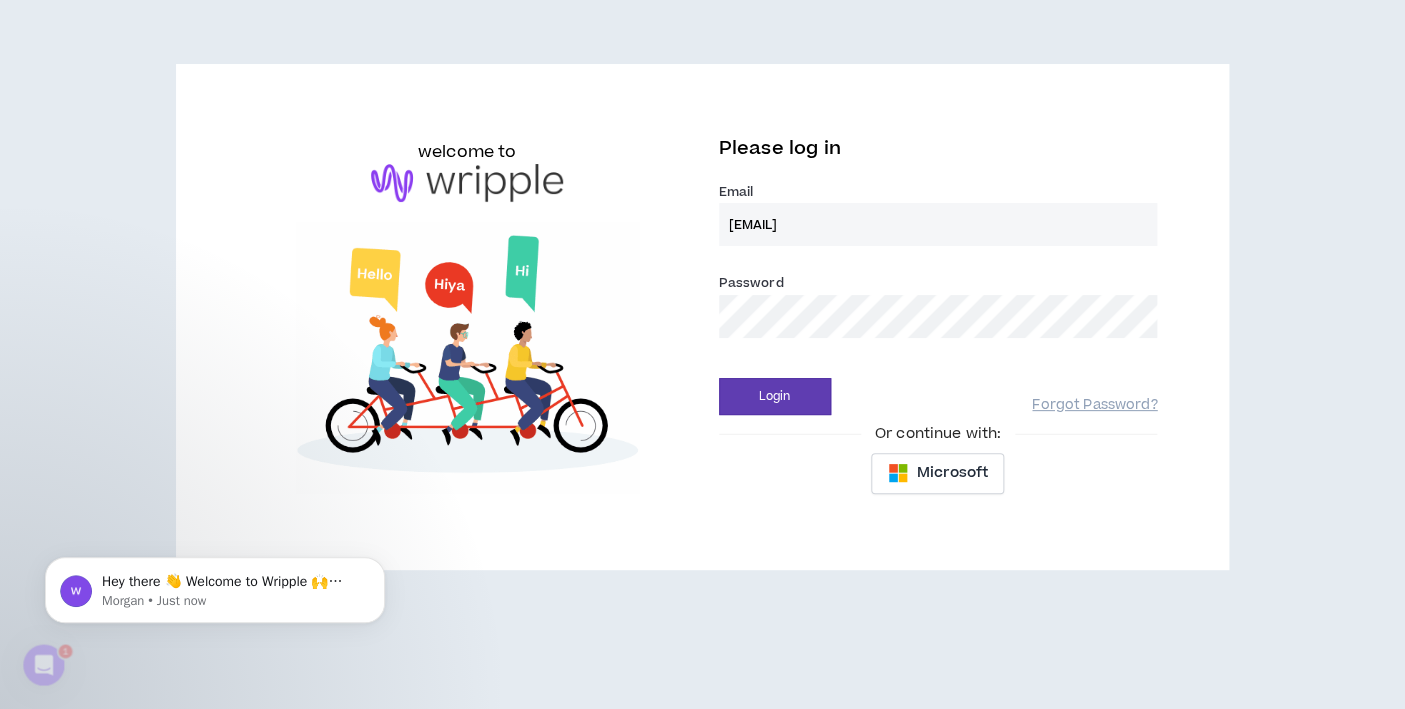 scroll, scrollTop: 0, scrollLeft: 0, axis: both 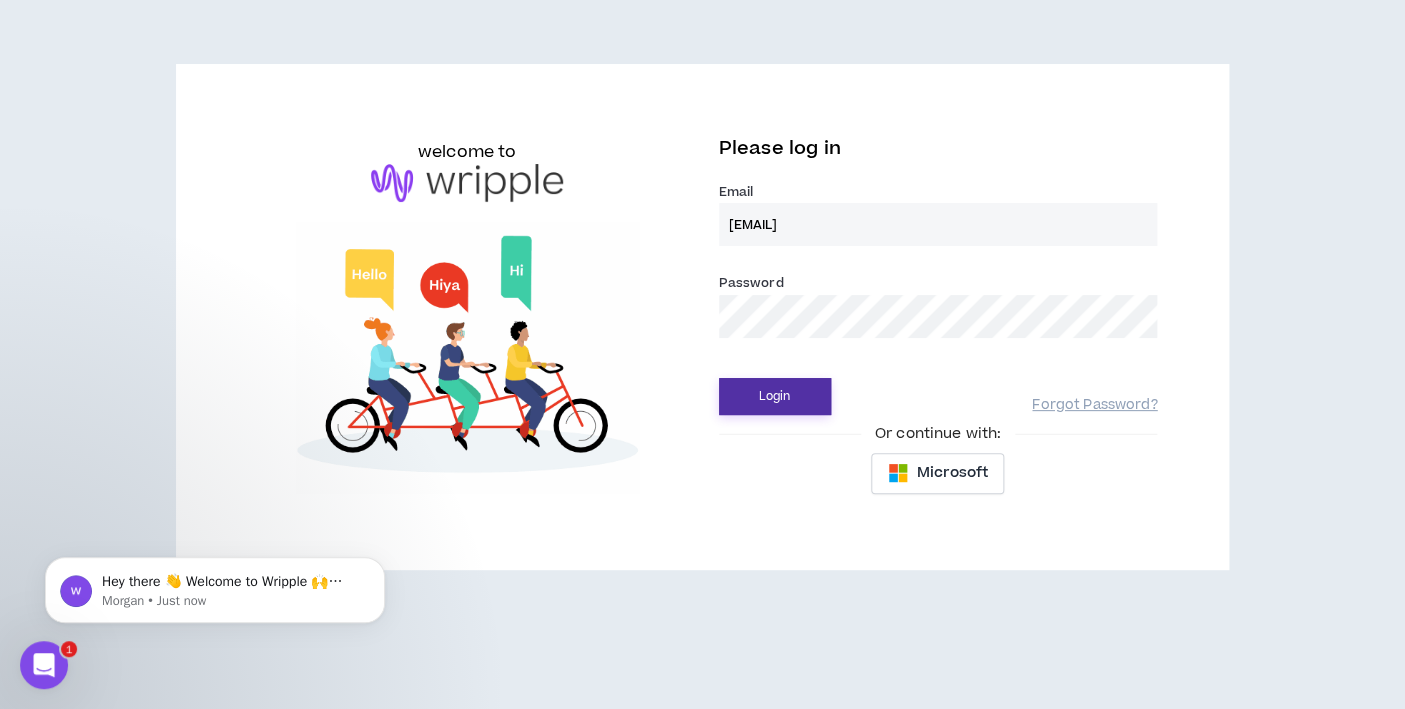 click on "Login" at bounding box center [775, 396] 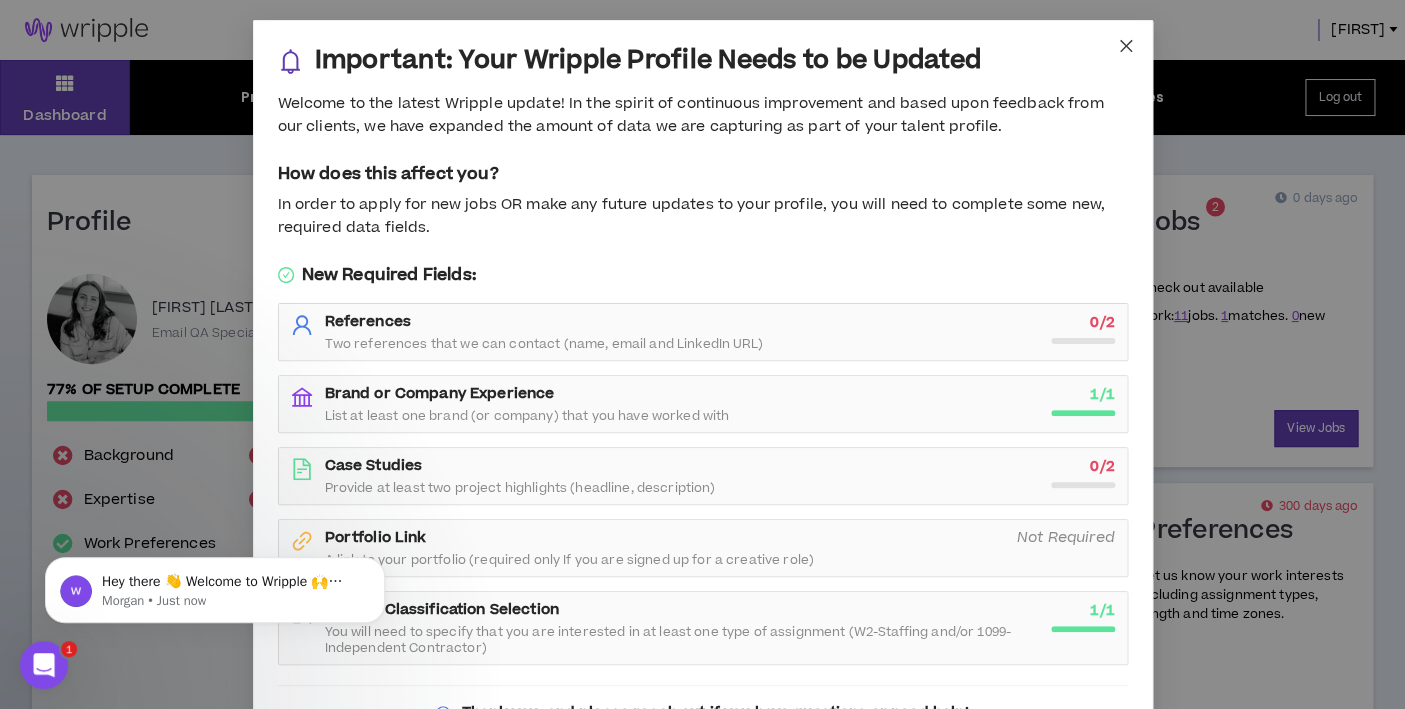 click 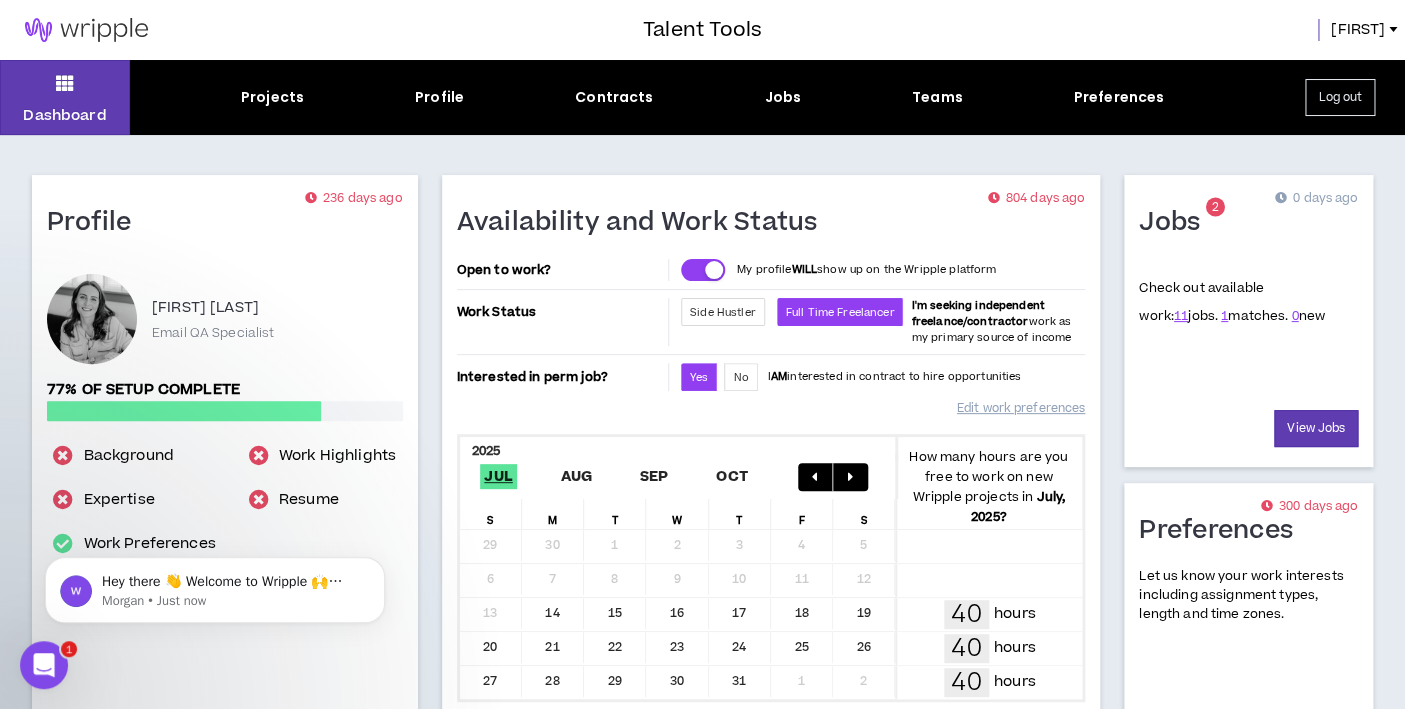 click on "Log out" at bounding box center (1340, 97) 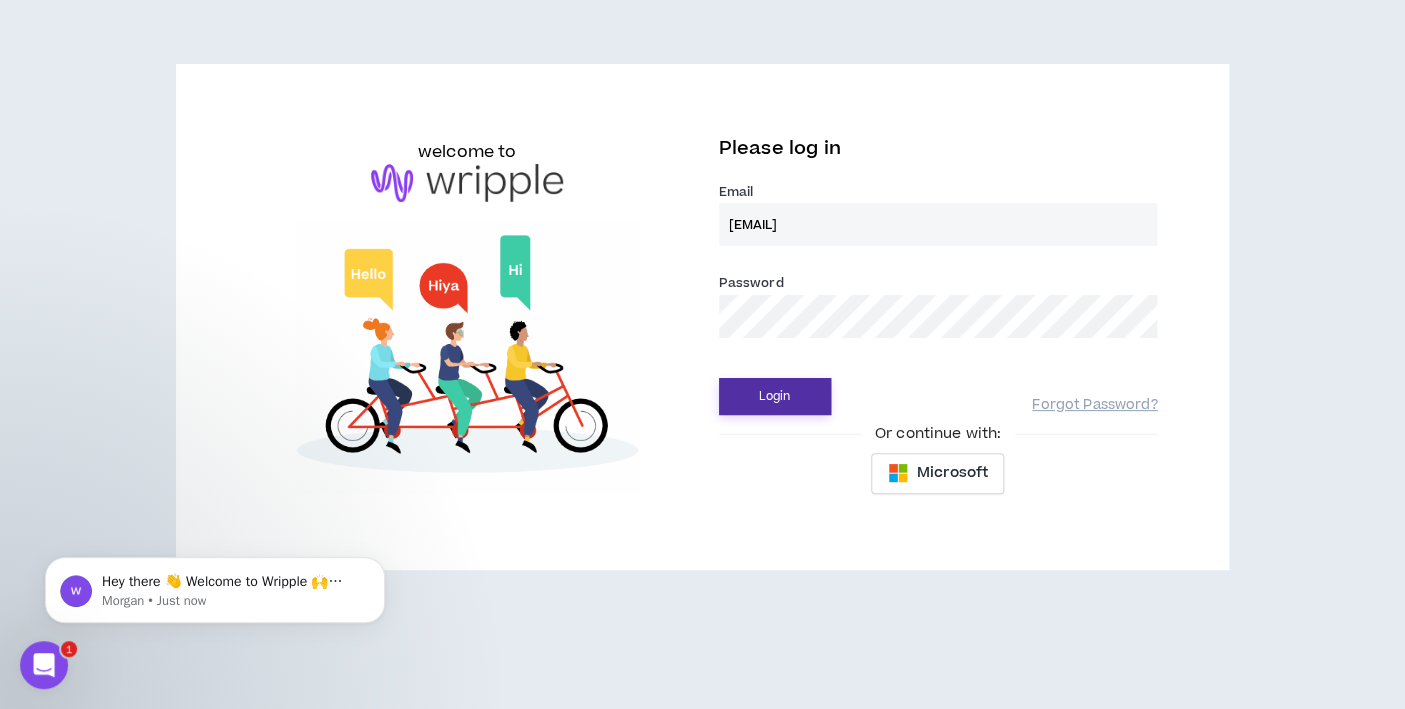 click on "Login" at bounding box center (775, 396) 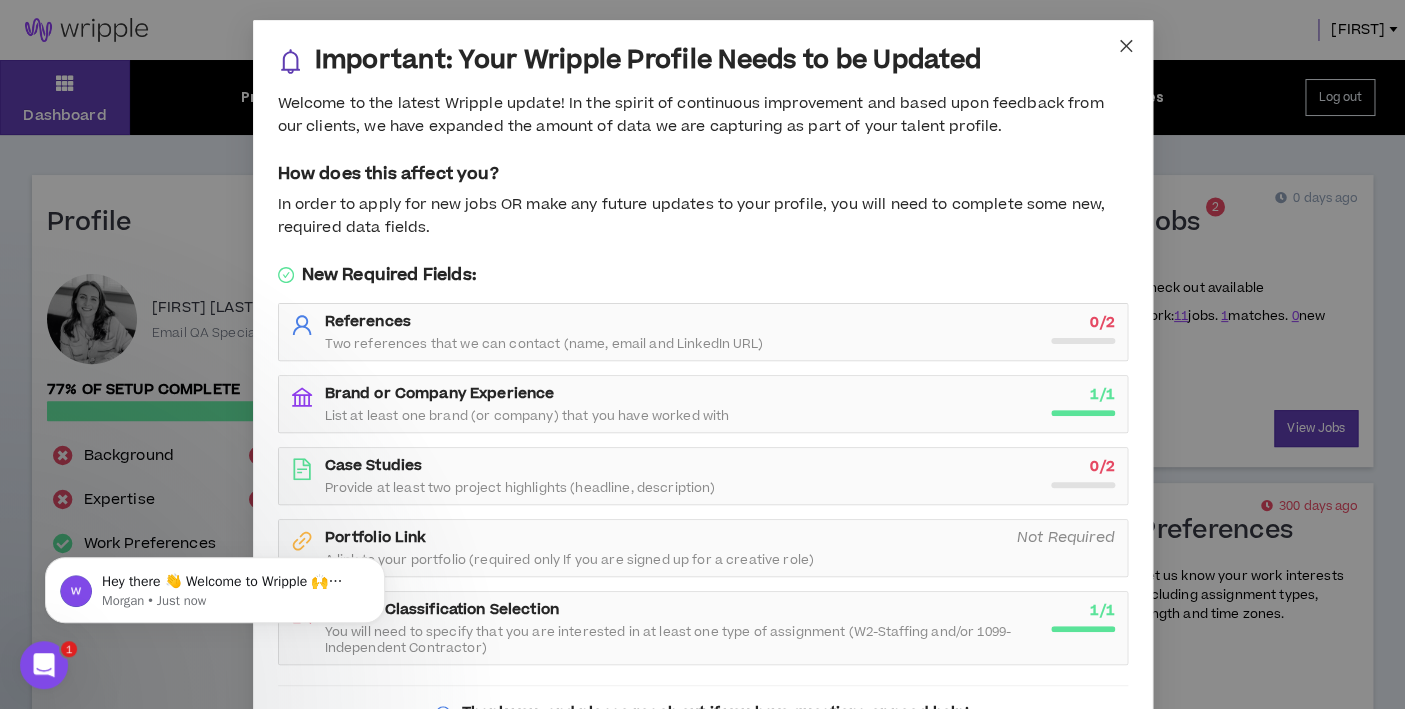 click 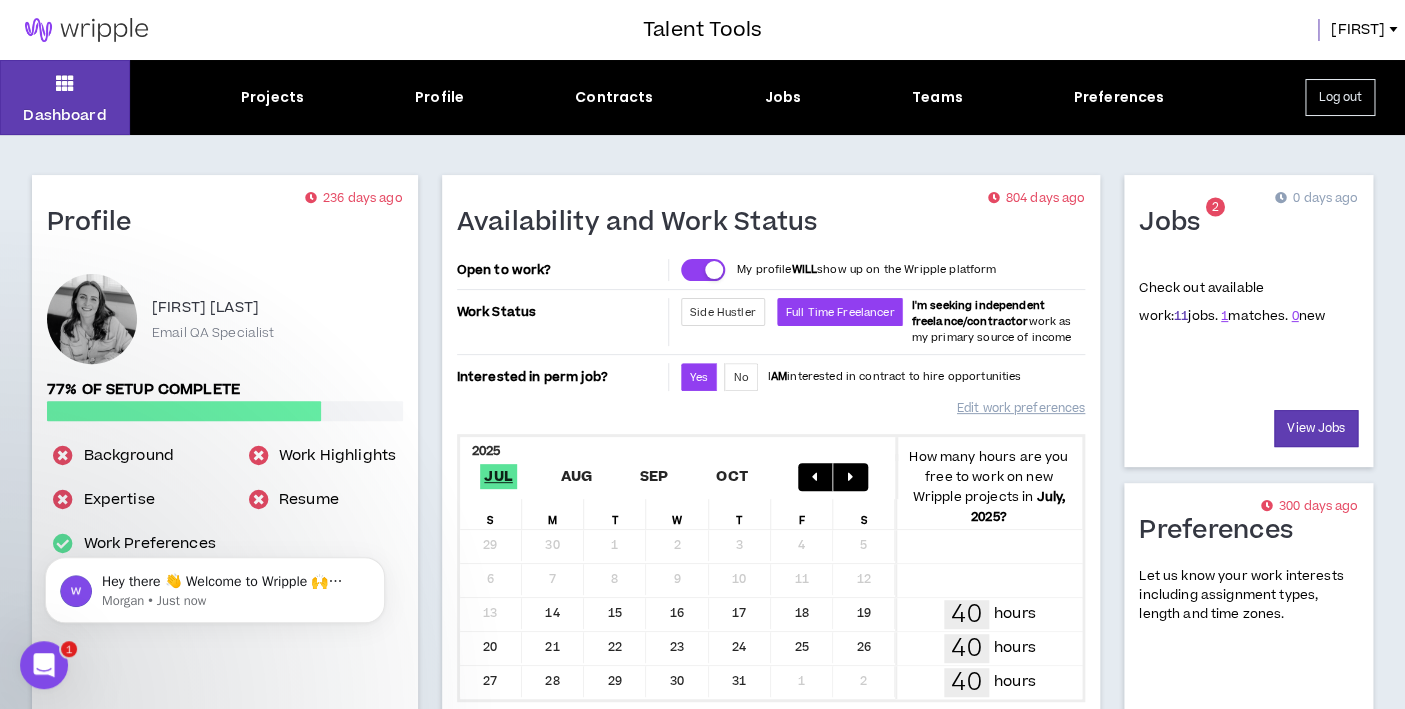 click on "11" at bounding box center (1181, 316) 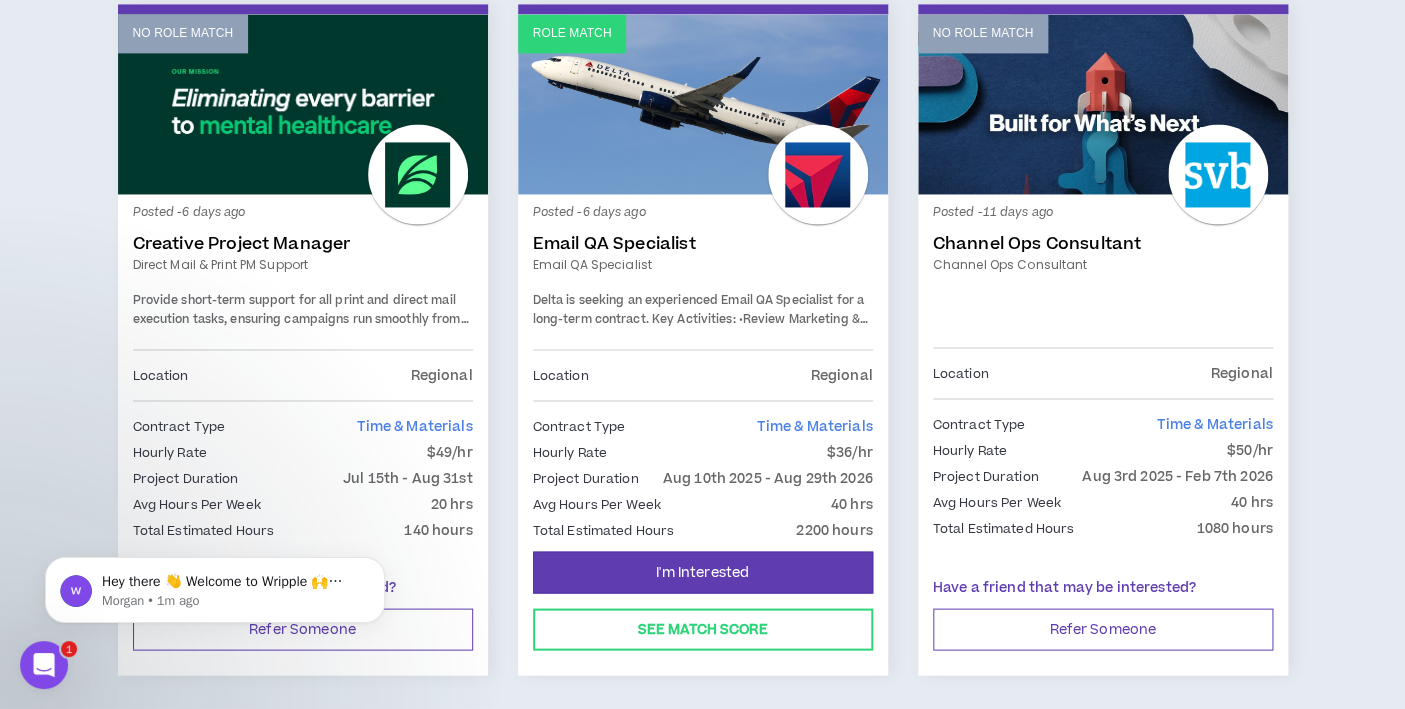 scroll, scrollTop: 1052, scrollLeft: 0, axis: vertical 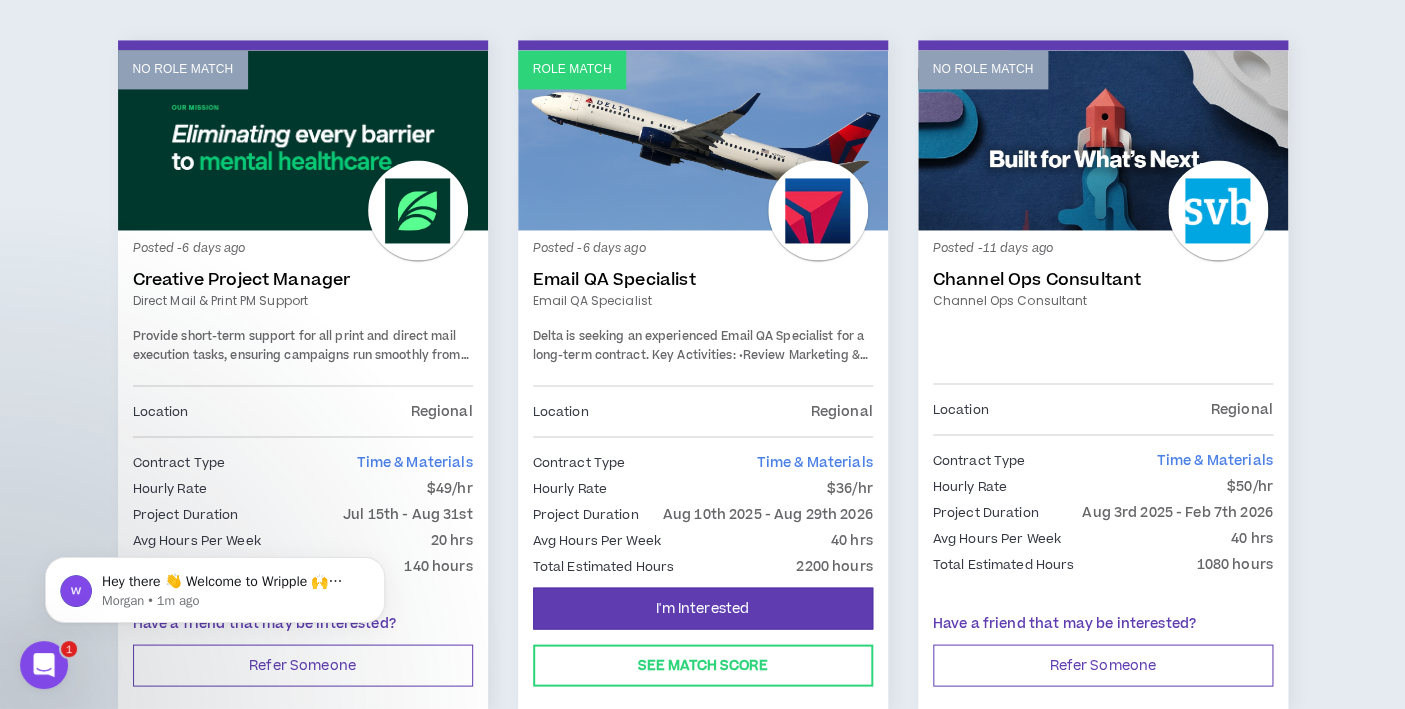 click on "Posted -  6 days ago Email QA Specialist Email QA Specialist Delta is seeking an experienced Email QA Specialist for a long-term contract.
Key Activities:
•Review Marketing & Transactional emails for:
o Grammar
o Links
o Hyperlinked Images & Icons
o Subject Line & Pre-Header o Personalization (combination of data + dynamic content)
o Email Rendering for Design / Dark Mode – ensuring email is rendering properly across different email clients (desktop & mobile) as well as in dark mode
• Conduct Terms & Conditions validation – based on email type as well as audience(s)
• Validate Call-to-Action icons
• Confirm the email contains CAN-SPAM requirements
• Adobe Analytics (Omniture) link tracking code validation and testing" at bounding box center (703, 316) 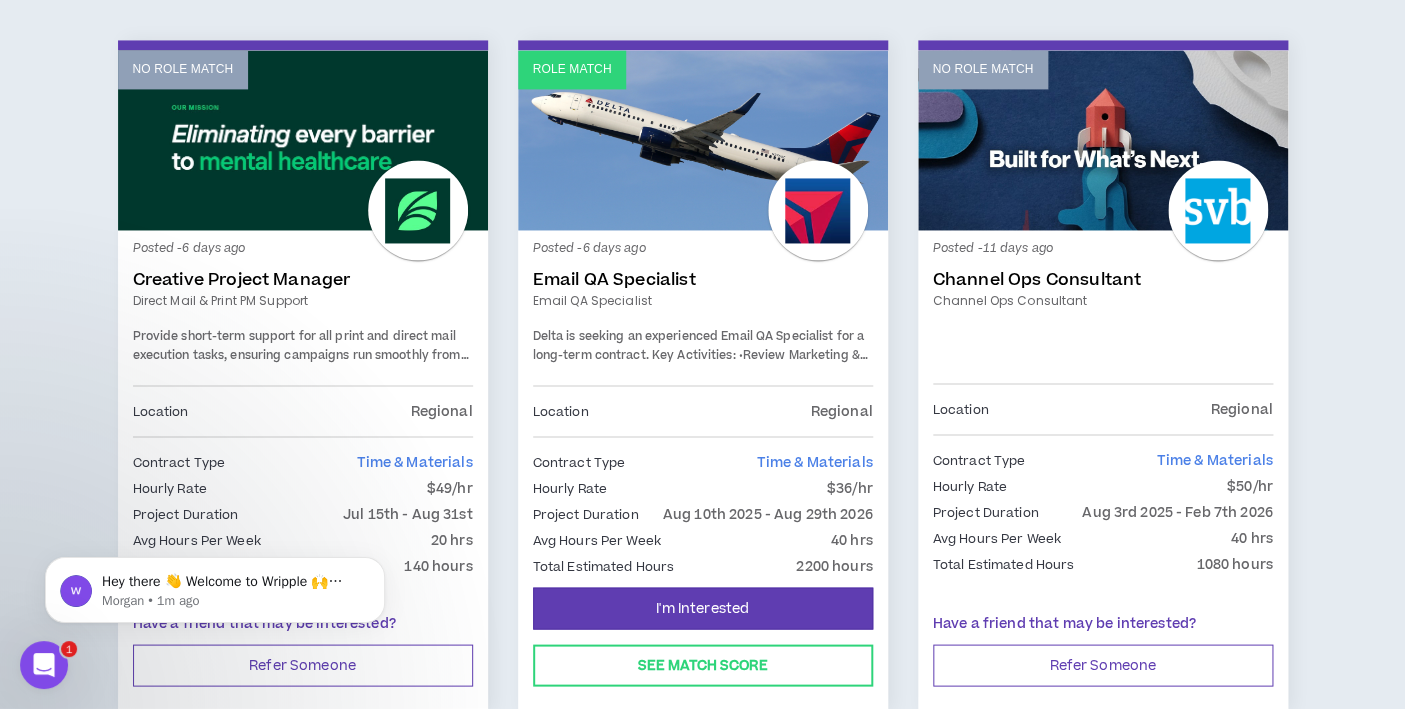 click on "Total Estimated Hours 2200 hours" at bounding box center (703, 567) 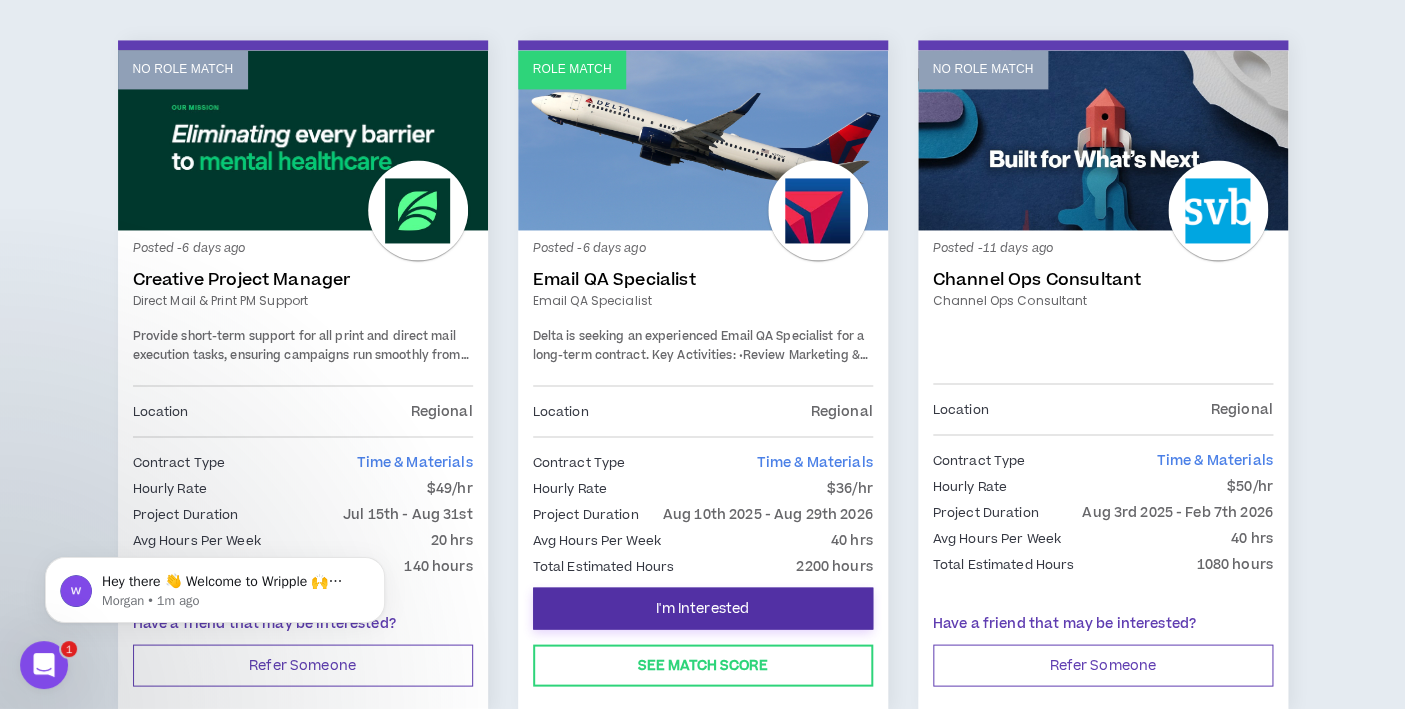 click on "I'm Interested" at bounding box center [703, 609] 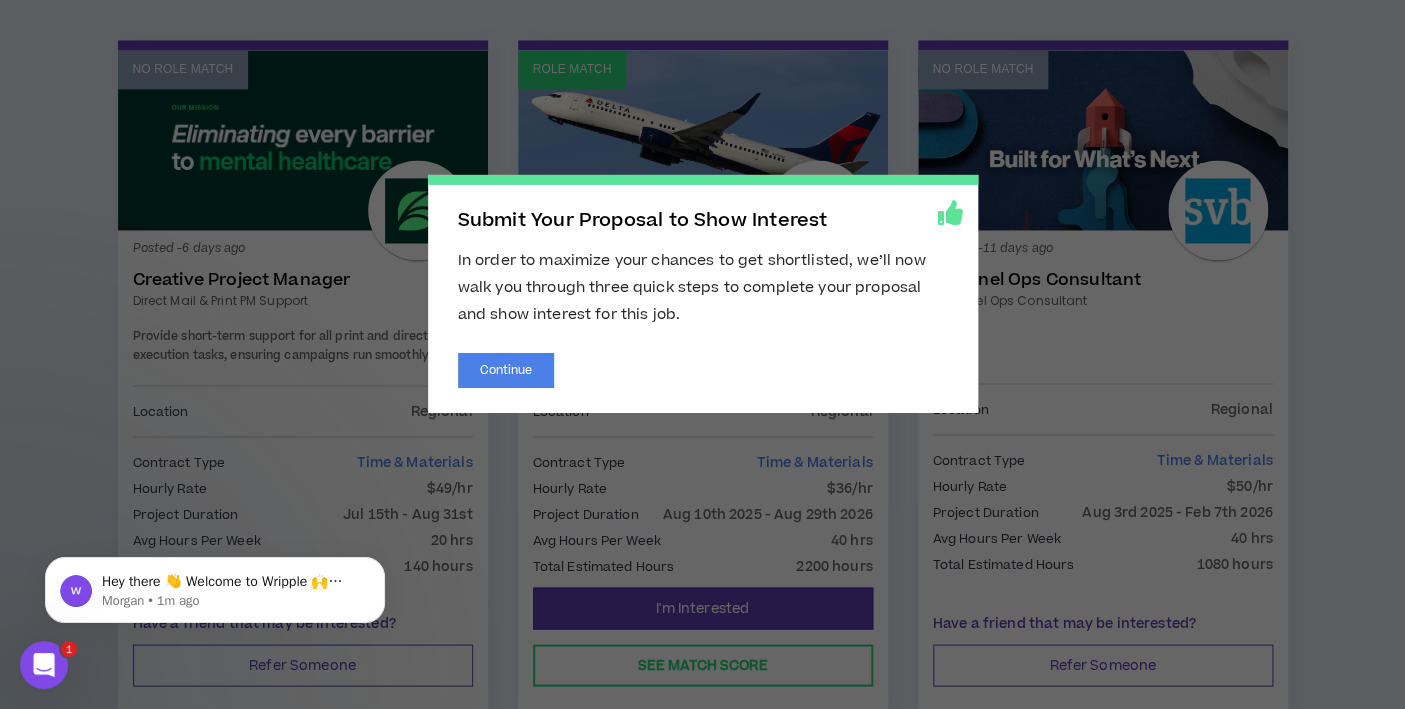 click on "Submit Your Proposal to Show Interest In order to maximize your chances to get shortlisted, we’ll now walk you through three quick steps to complete your proposal and show interest for this job. Continue" at bounding box center (702, 354) 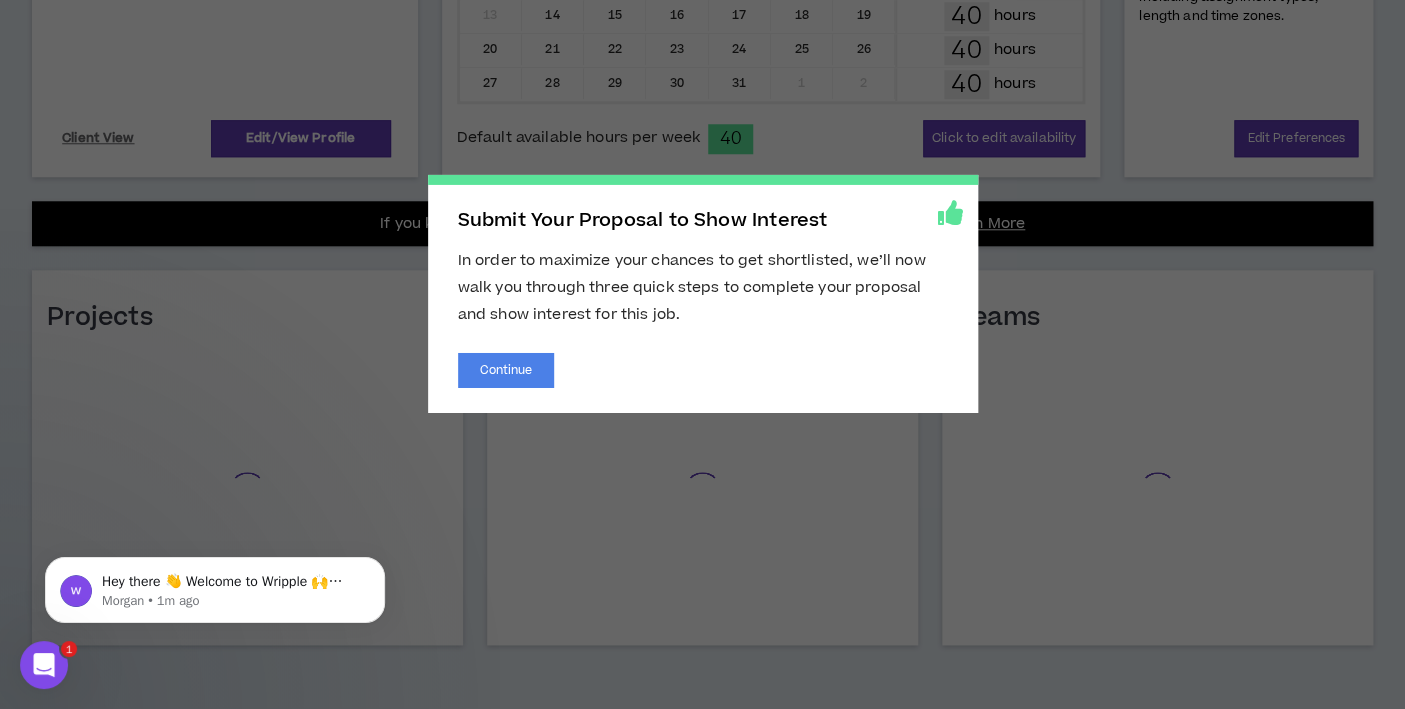 scroll, scrollTop: 598, scrollLeft: 0, axis: vertical 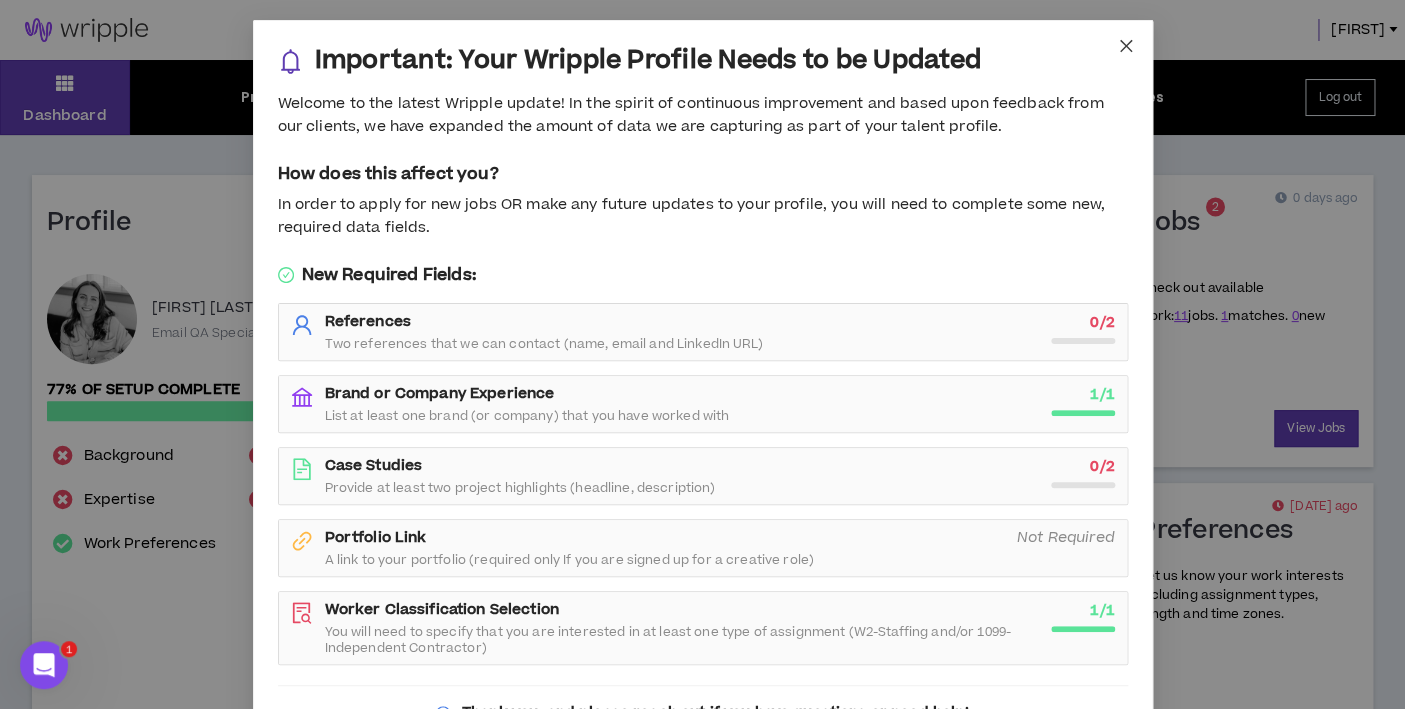 click 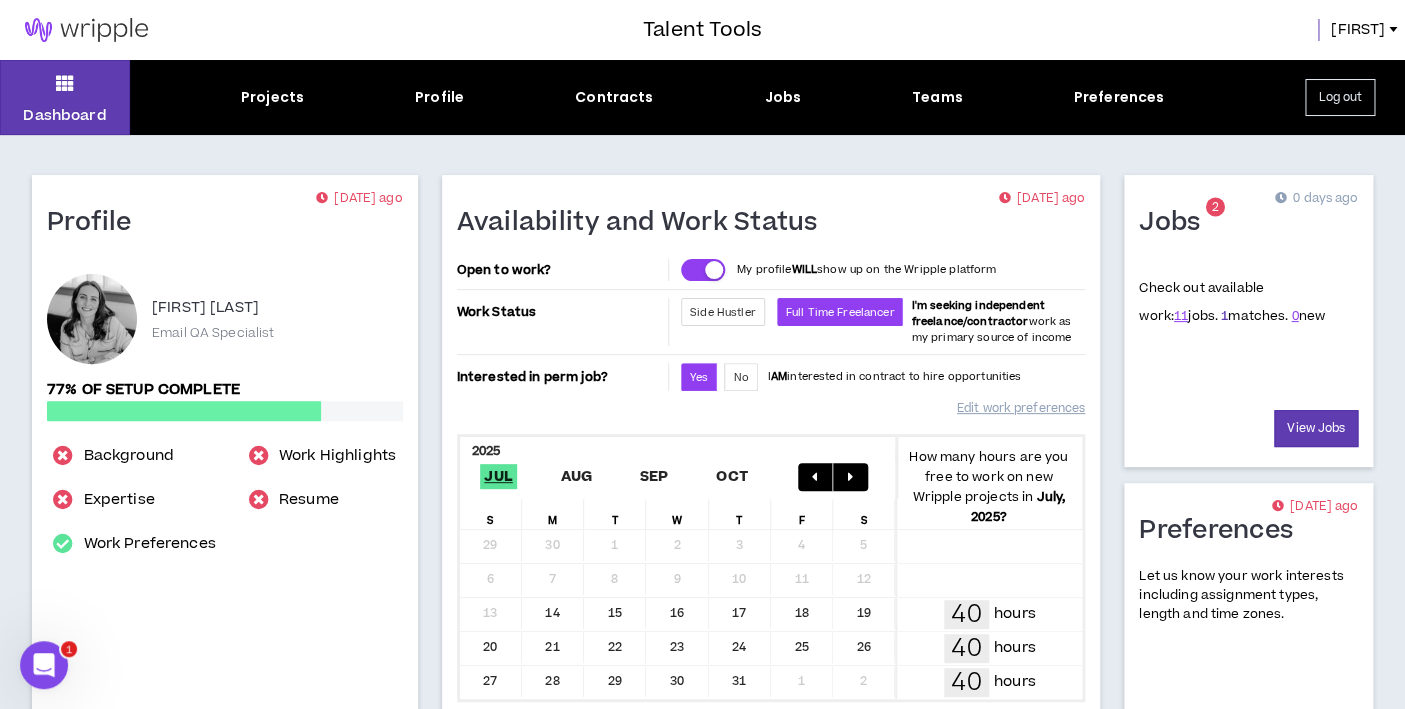 click on "1" at bounding box center [1224, 316] 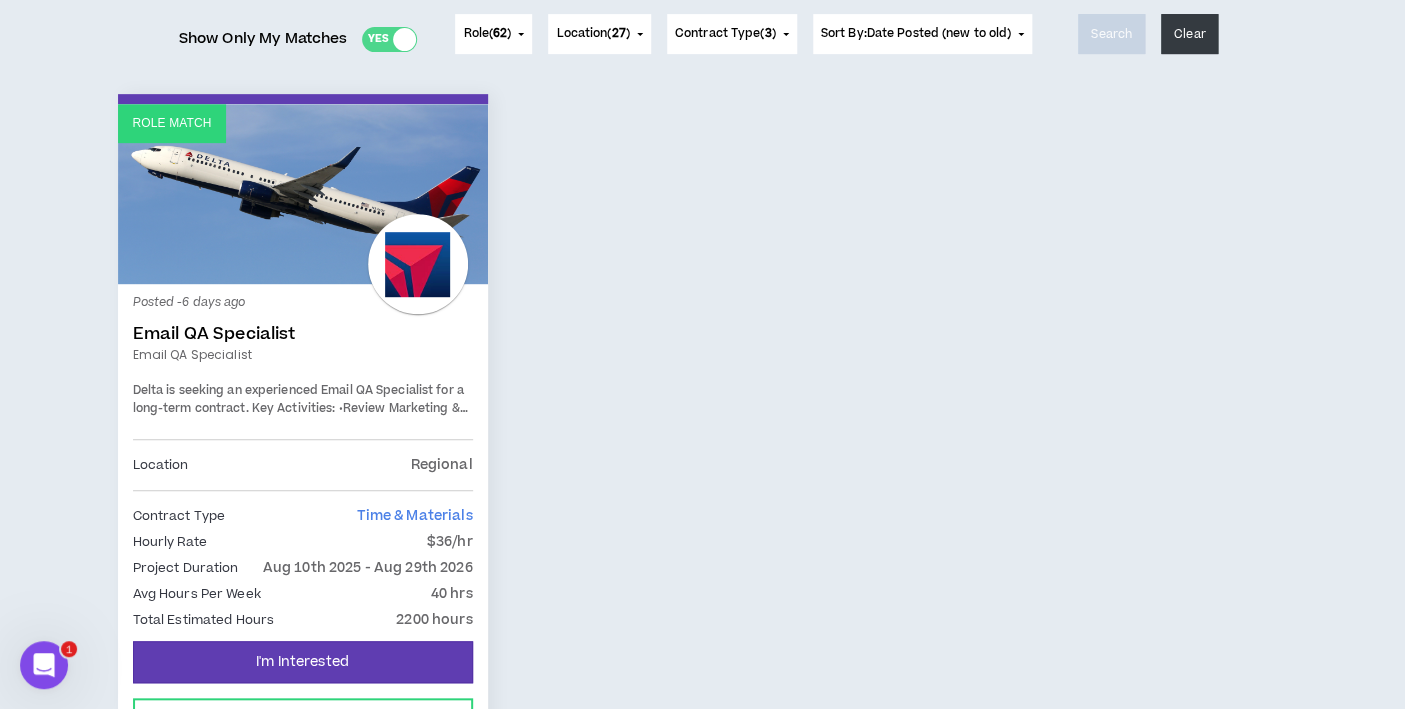 click on "Role Match" at bounding box center (303, 194) 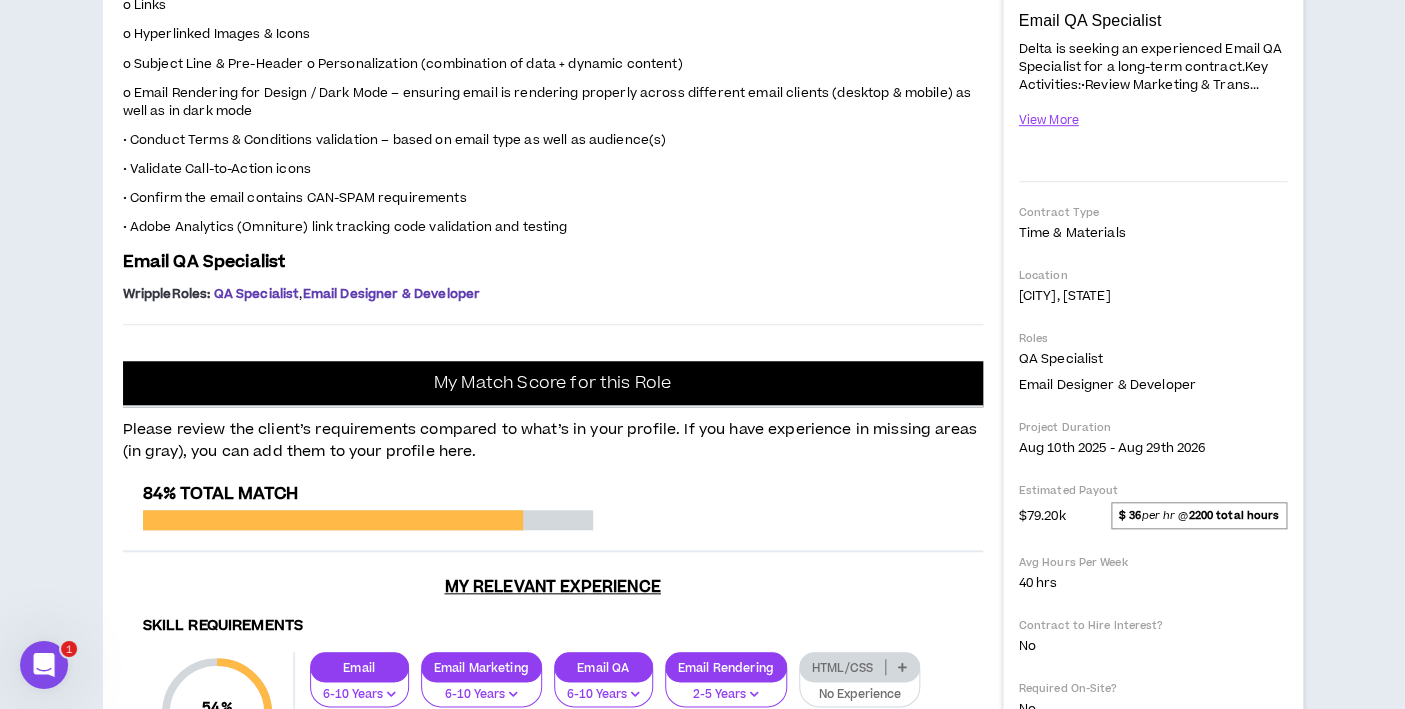 scroll, scrollTop: 382, scrollLeft: 0, axis: vertical 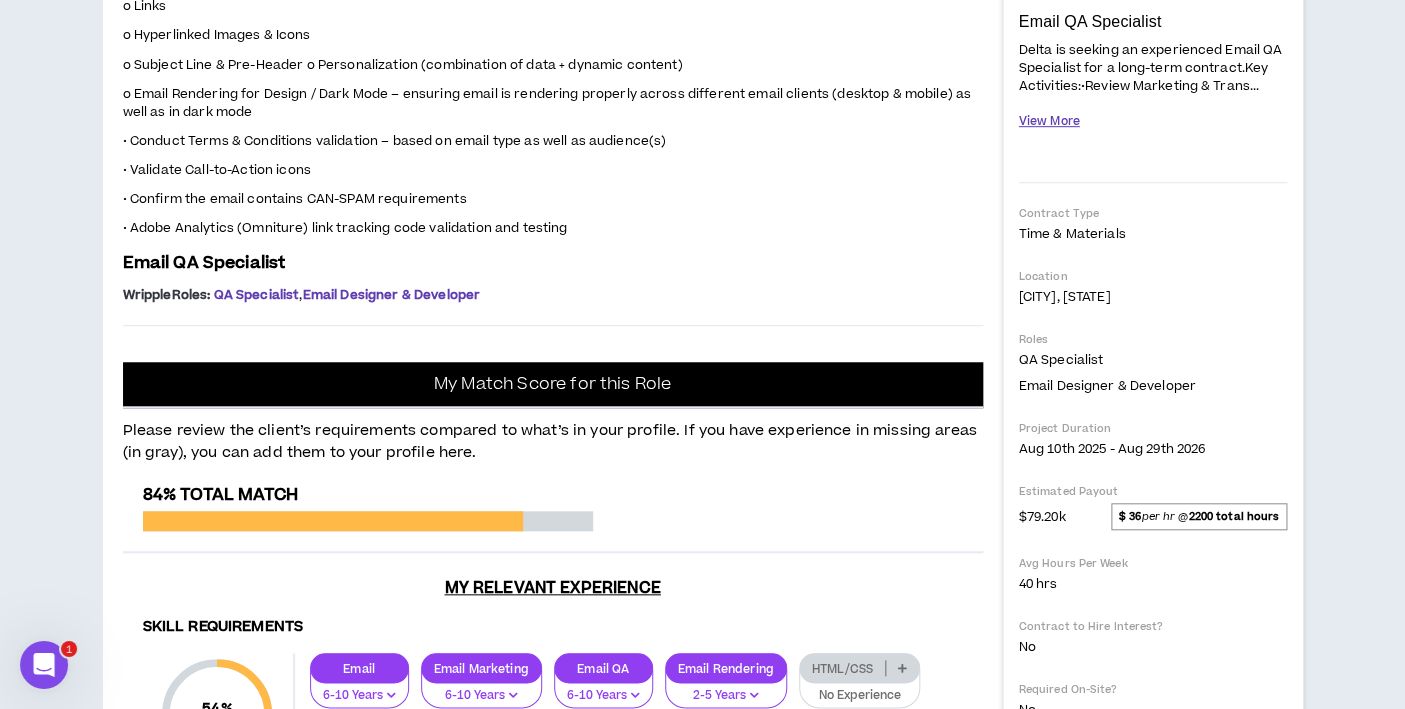 click on "View More" at bounding box center (1049, 121) 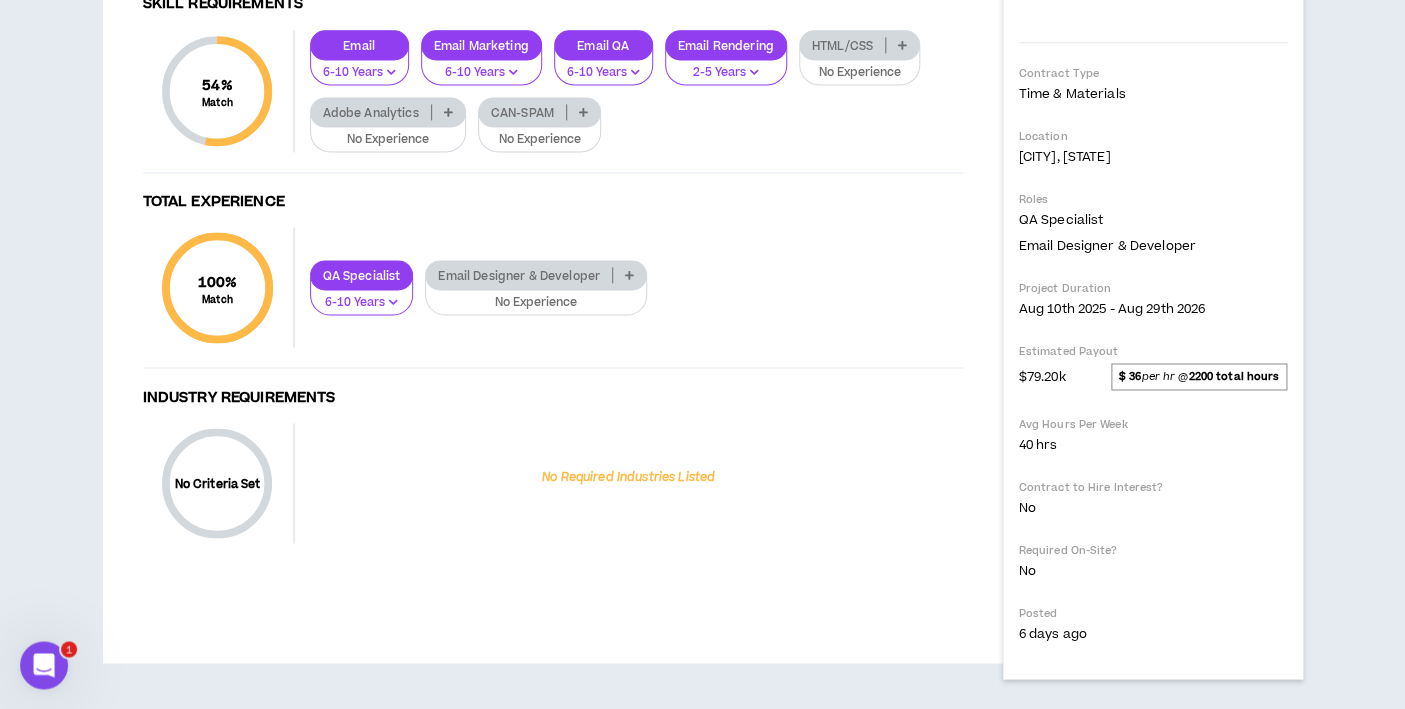 scroll, scrollTop: 1022, scrollLeft: 0, axis: vertical 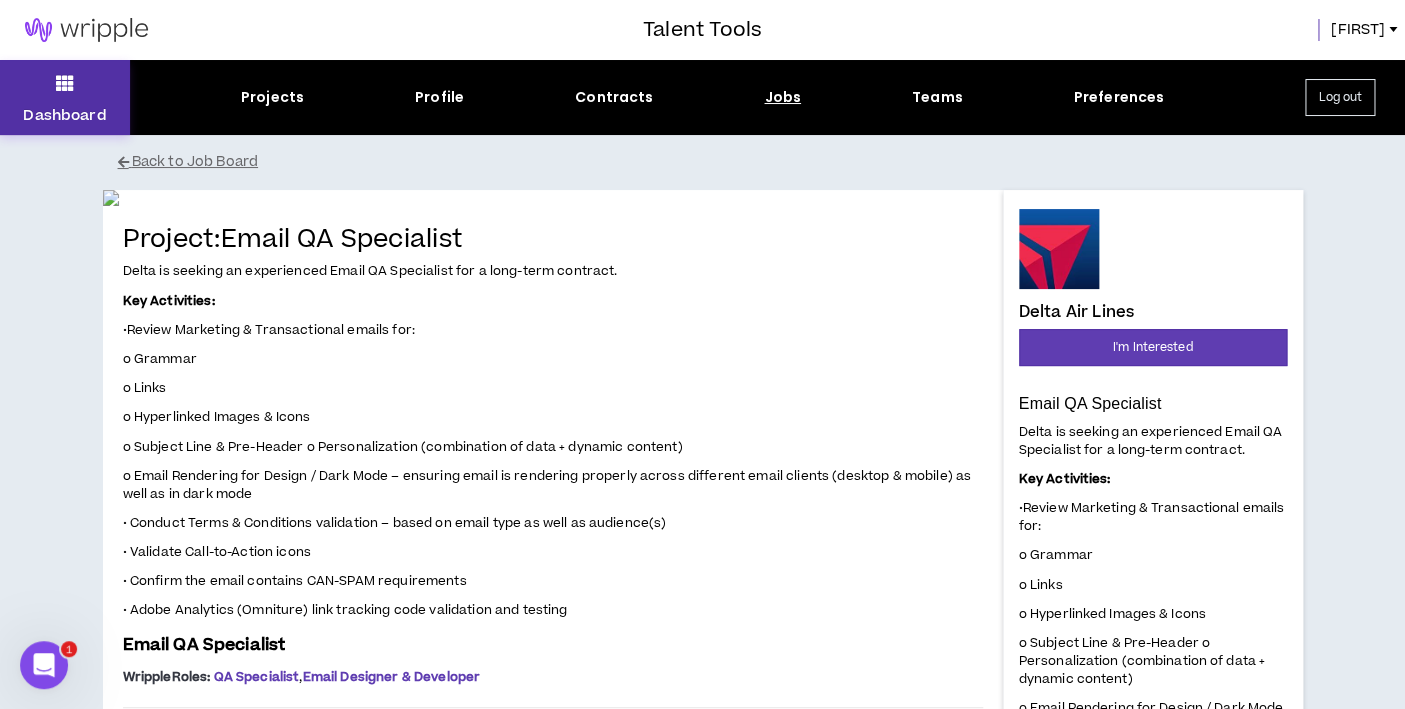 click on "Dashboard" at bounding box center [64, 115] 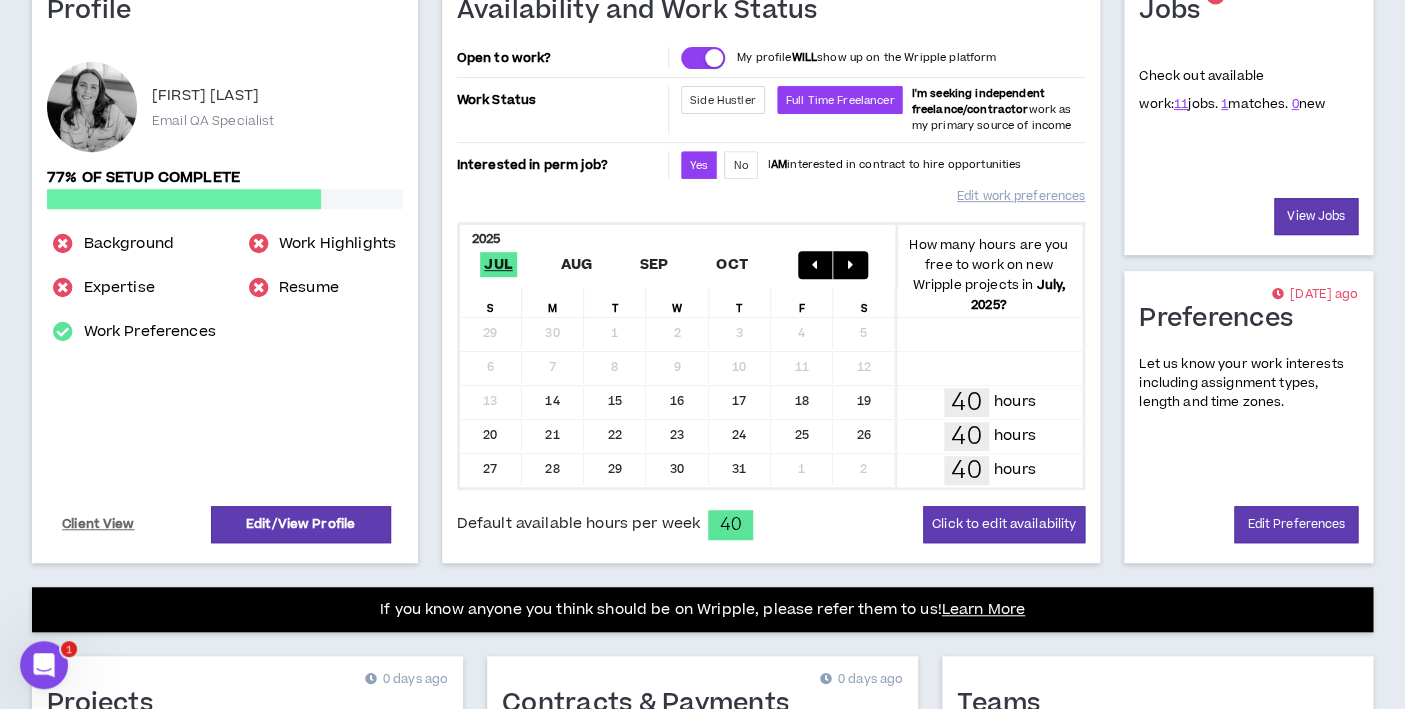 scroll, scrollTop: 216, scrollLeft: 0, axis: vertical 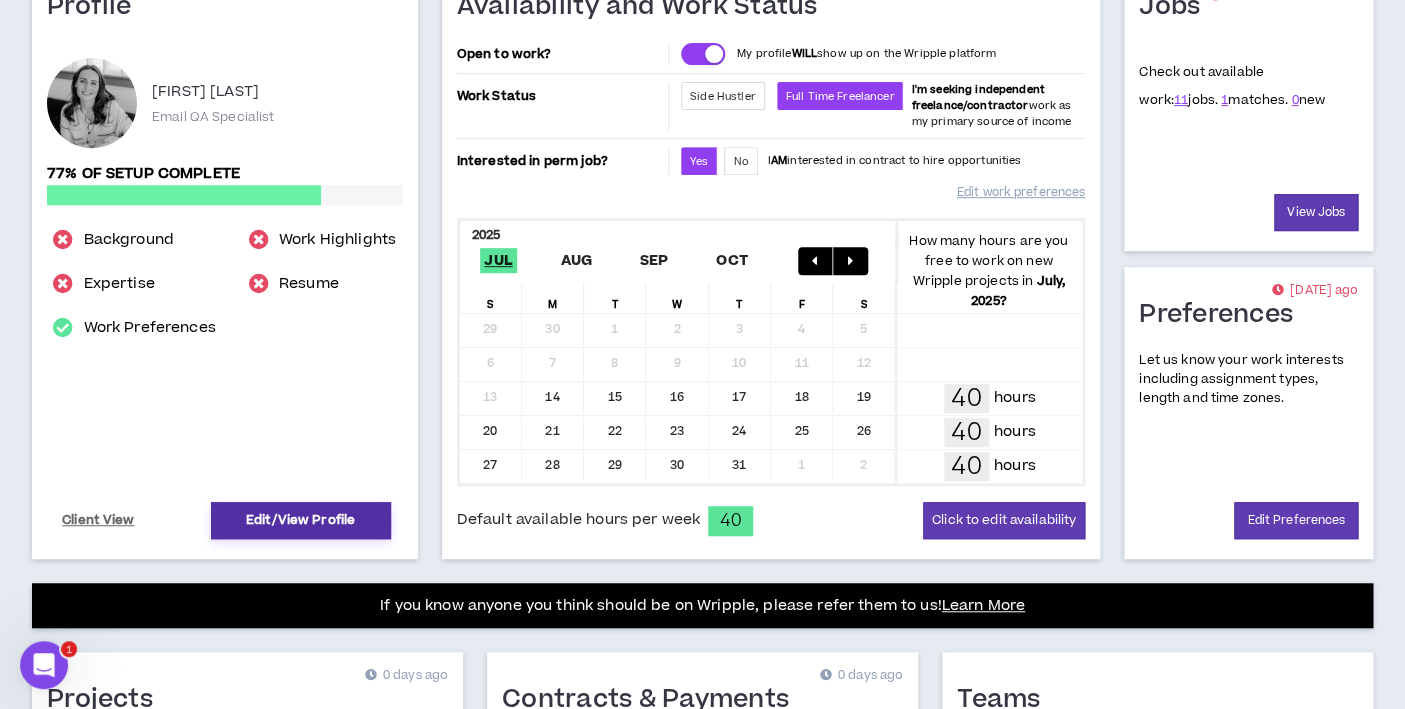 click on "Edit/View Profile" at bounding box center [301, 520] 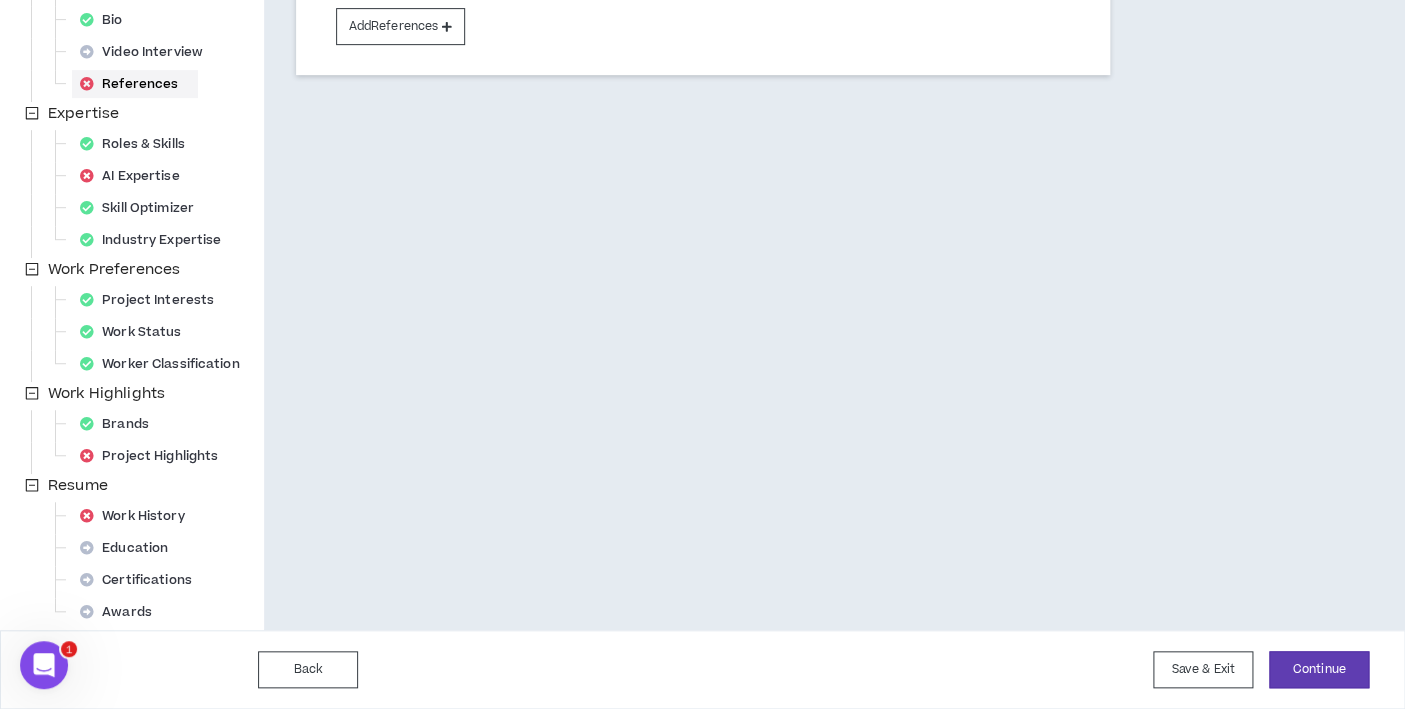 scroll, scrollTop: 0, scrollLeft: 0, axis: both 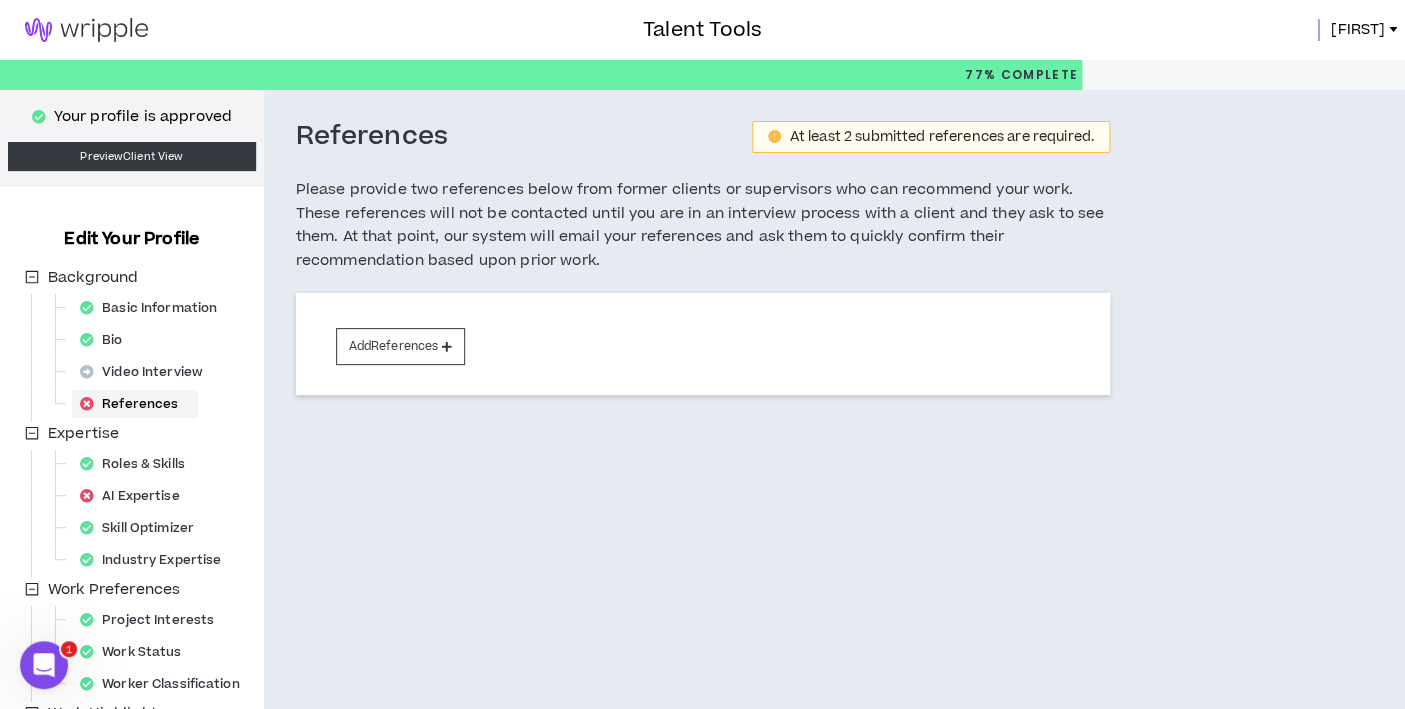 click at bounding box center [86, 30] 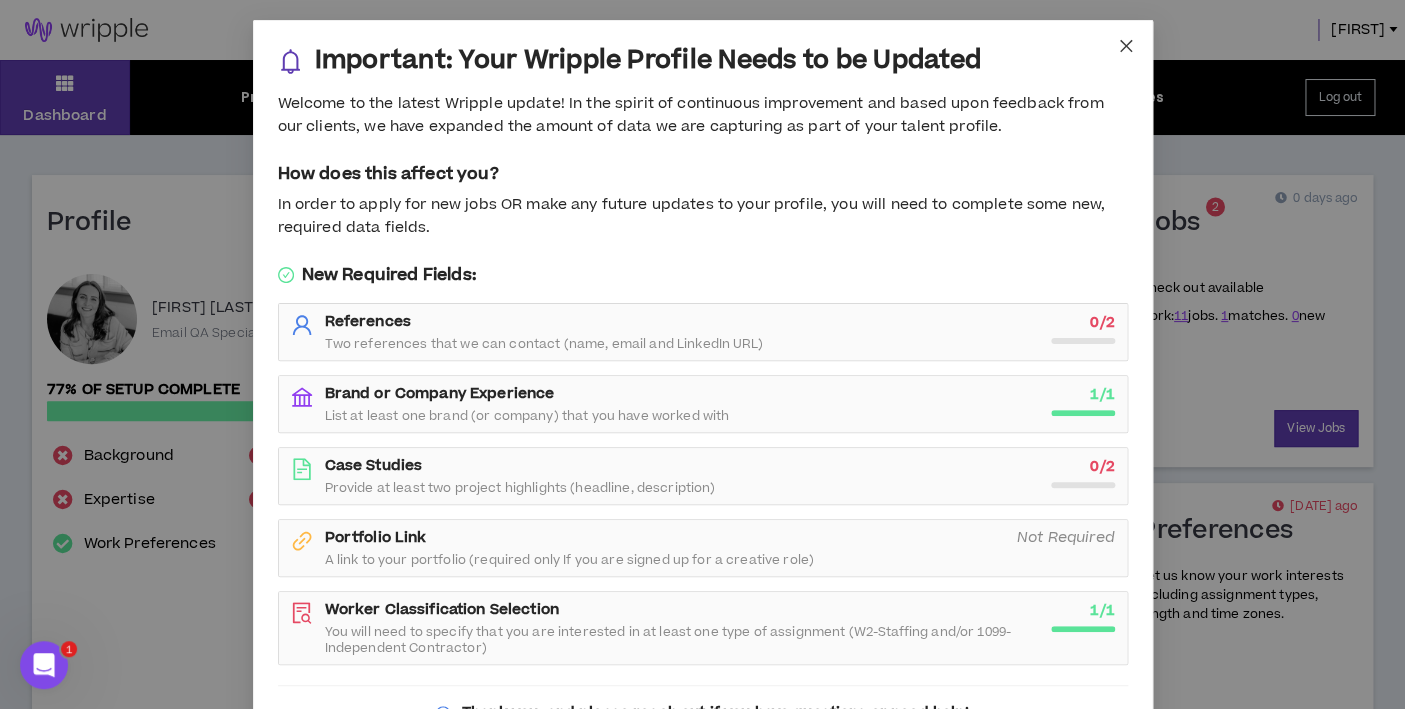 click 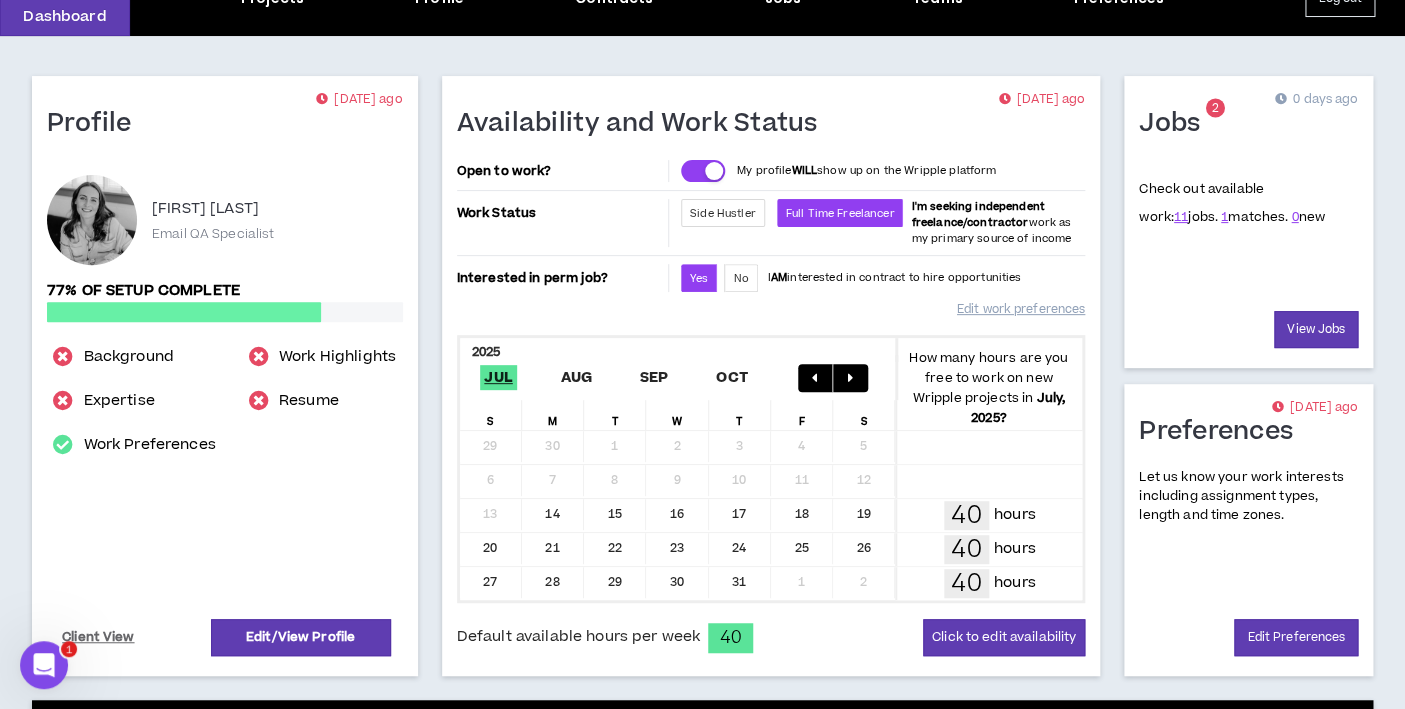 scroll, scrollTop: 0, scrollLeft: 0, axis: both 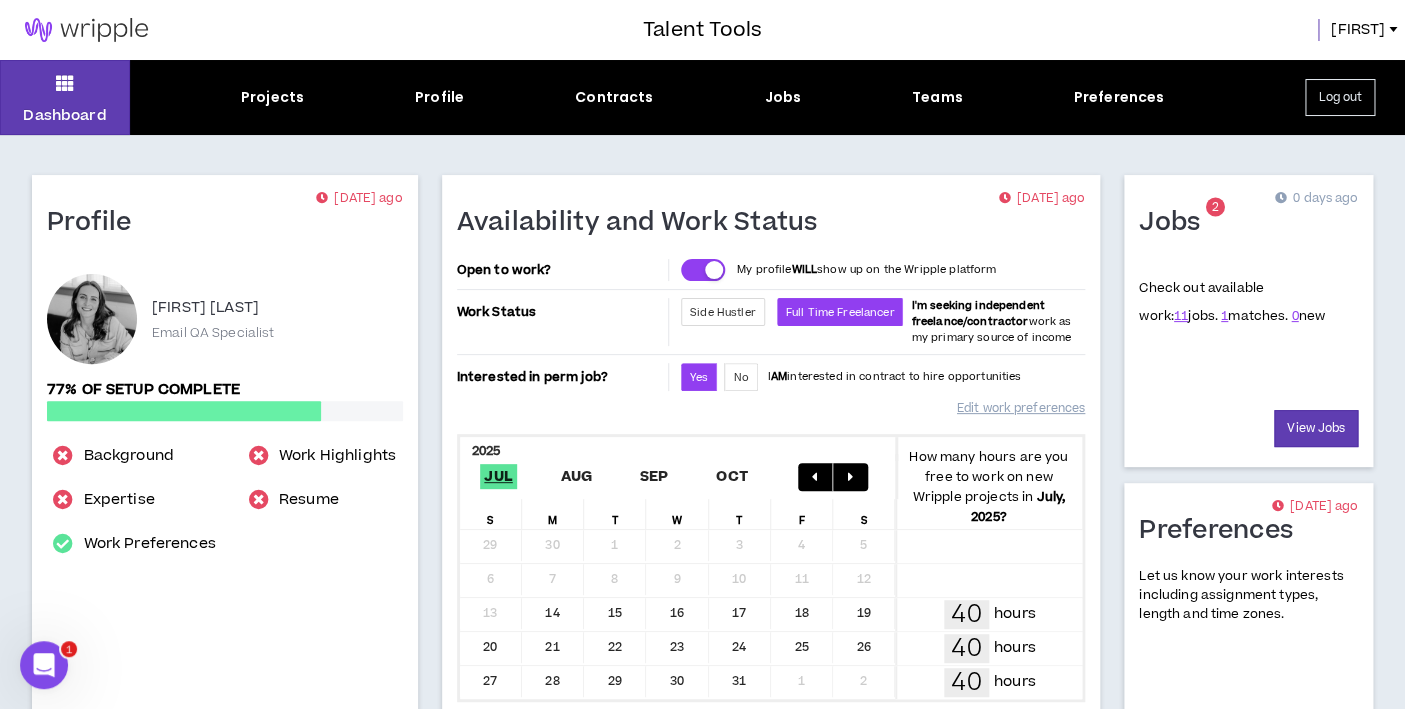 click on "Projects Profile Contracts Jobs Teams Preferences" at bounding box center [702, 97] 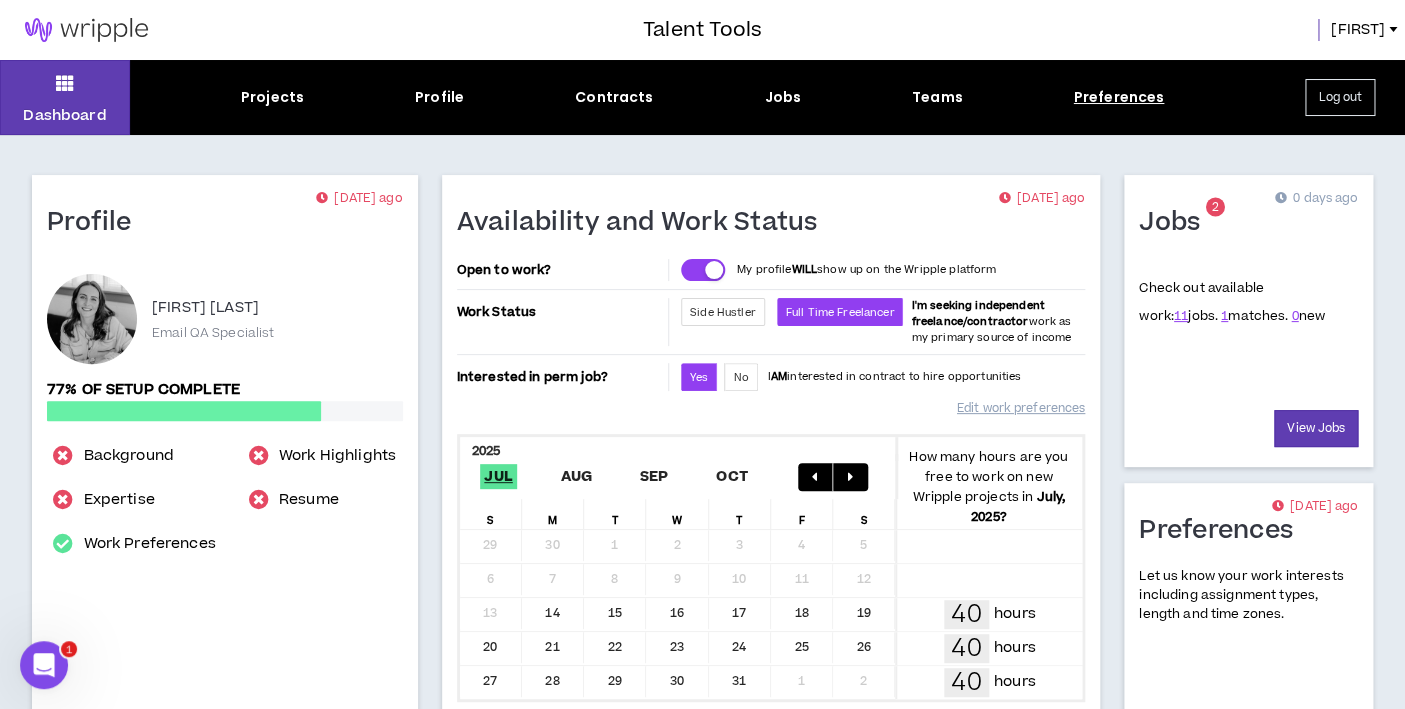 click on "Preferences" at bounding box center (1118, 97) 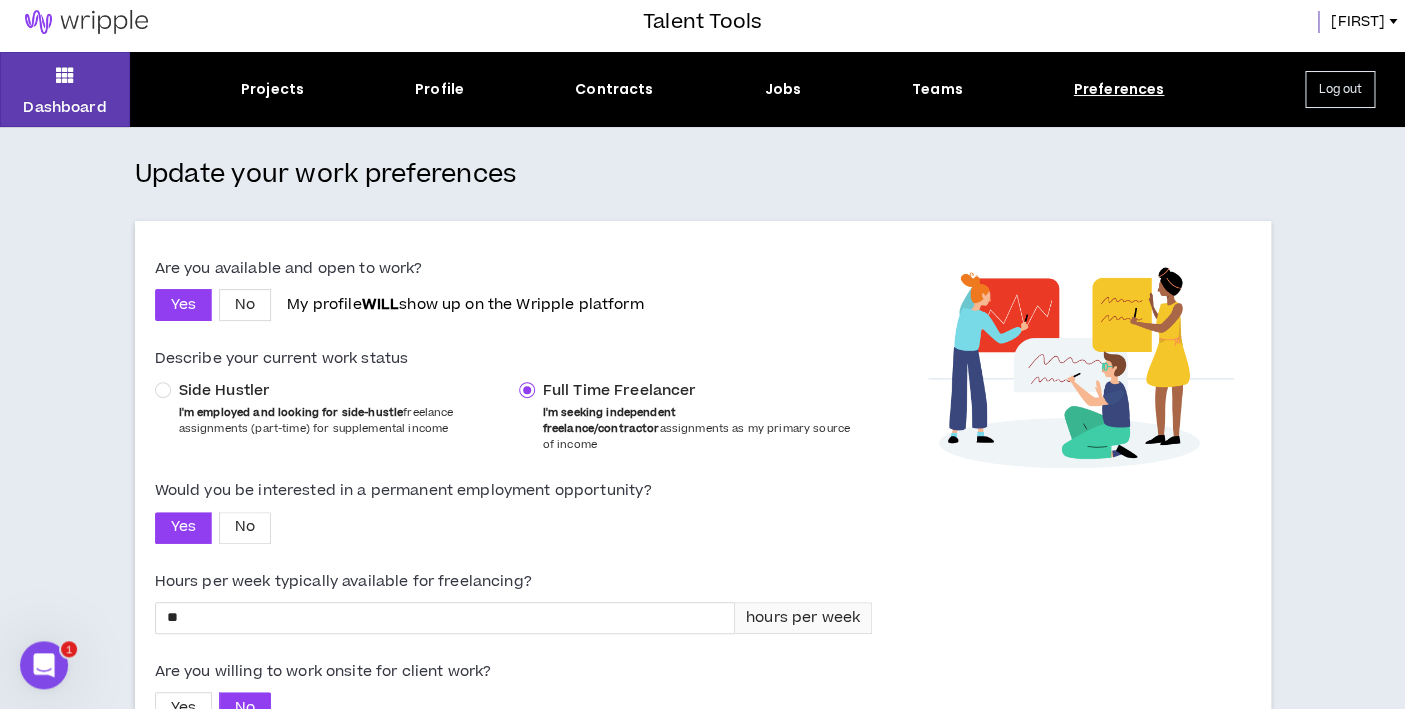scroll, scrollTop: 0, scrollLeft: 0, axis: both 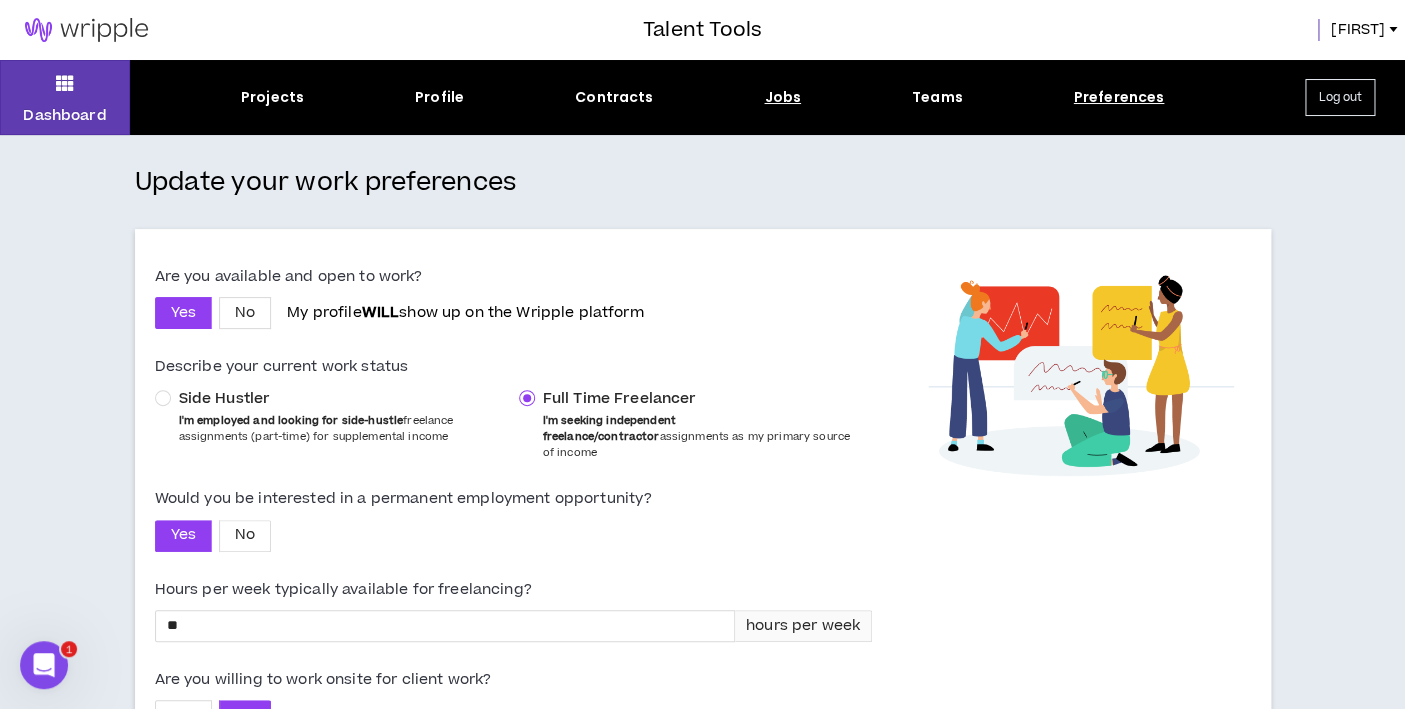 click on "Jobs" at bounding box center [782, 97] 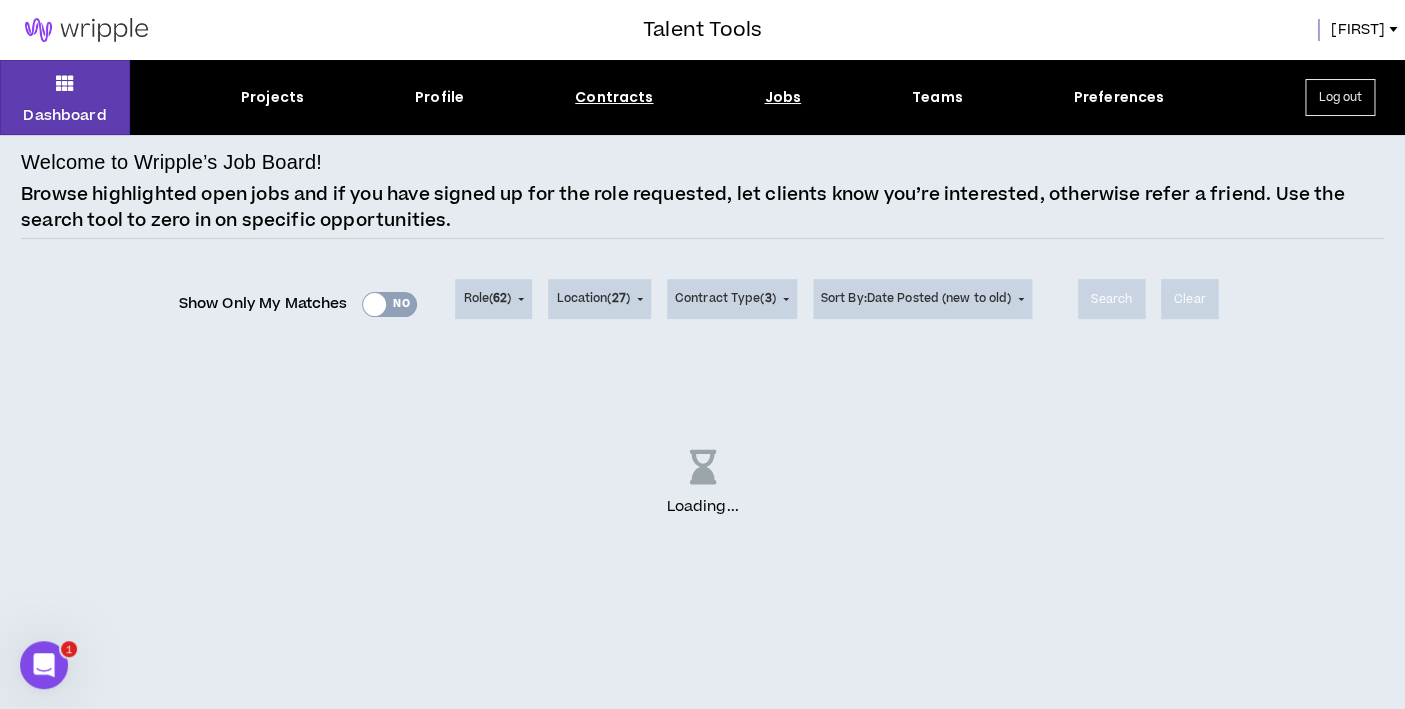 click on "Contracts" at bounding box center [614, 97] 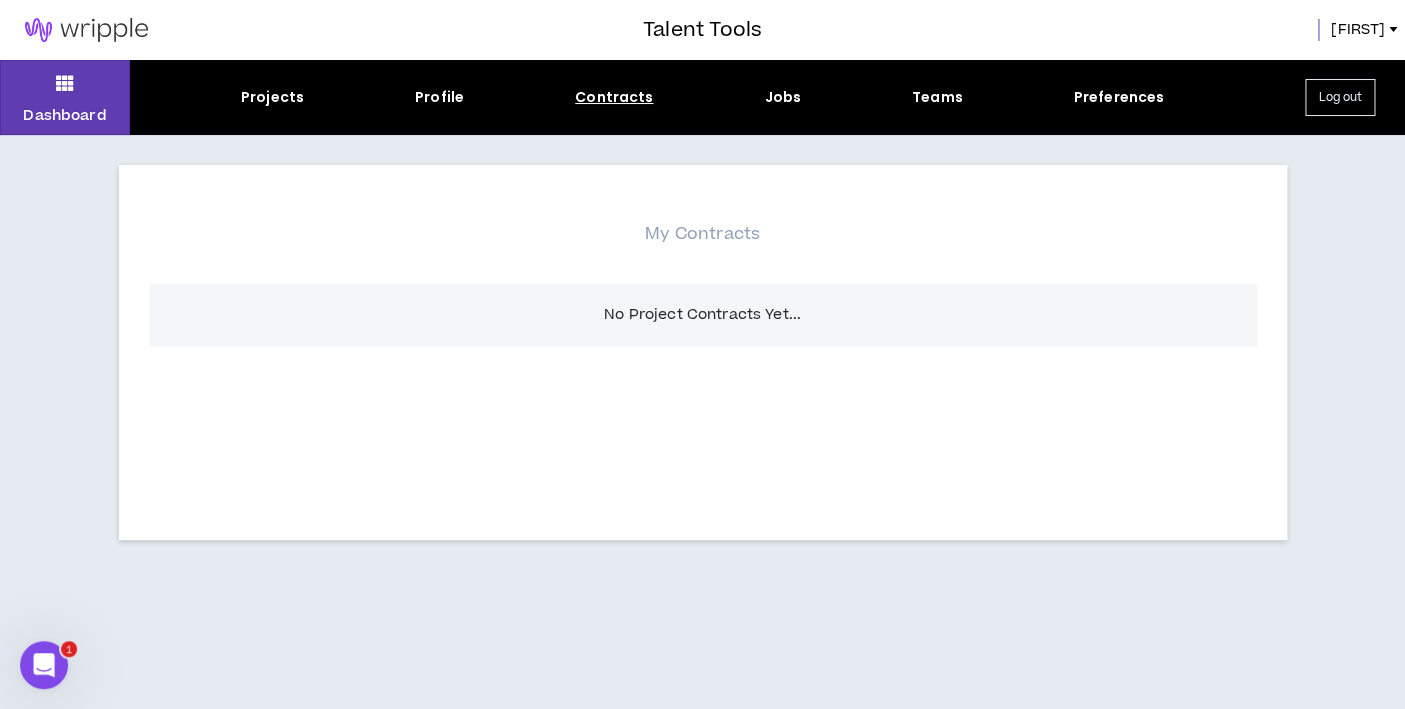 click on "Projects Profile Contracts Jobs Teams Preferences" at bounding box center [702, 97] 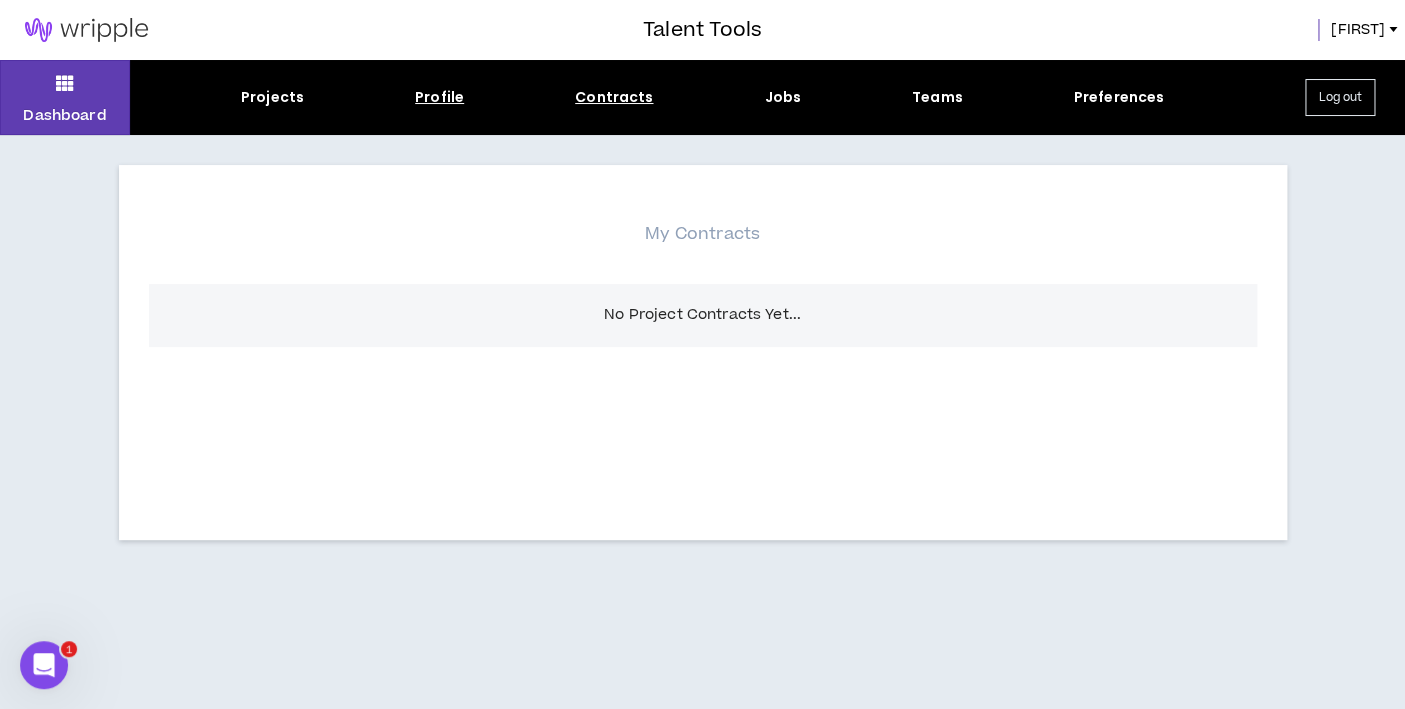 click on "Profile" at bounding box center (439, 97) 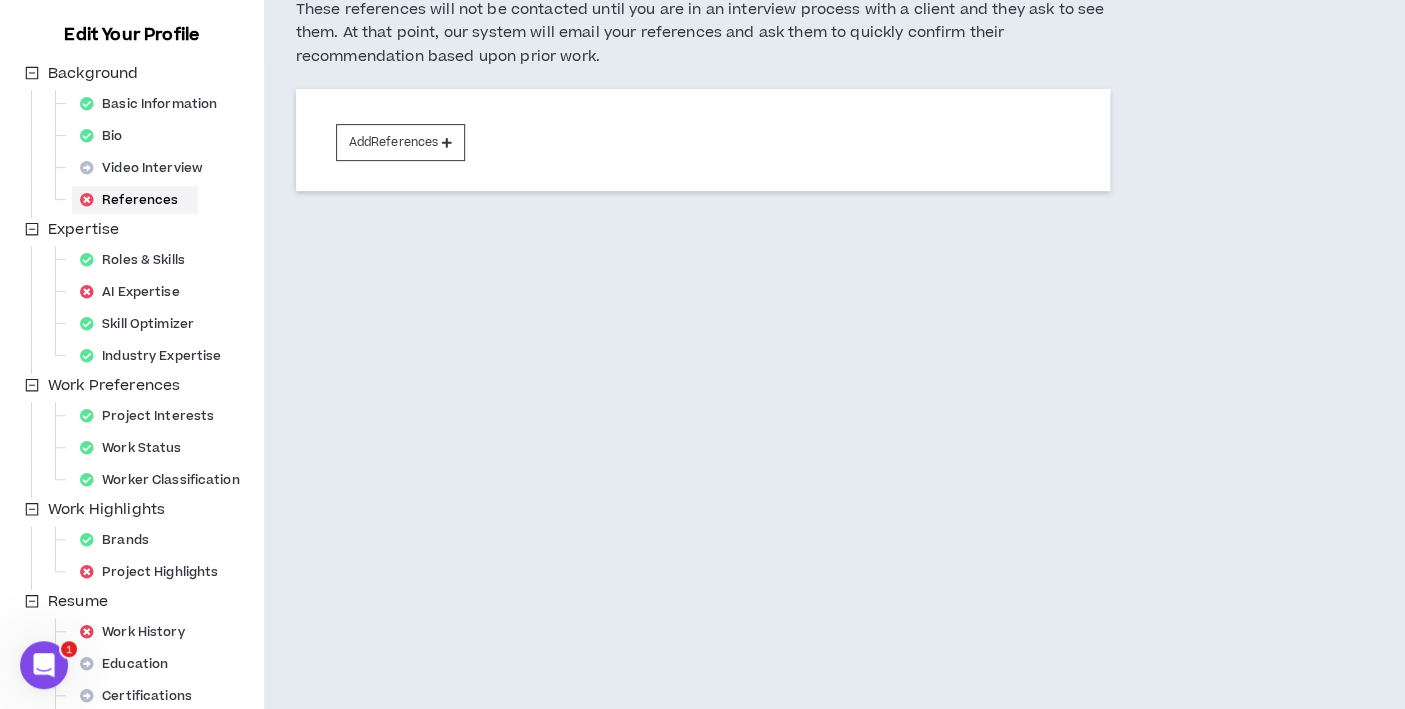 scroll, scrollTop: 0, scrollLeft: 0, axis: both 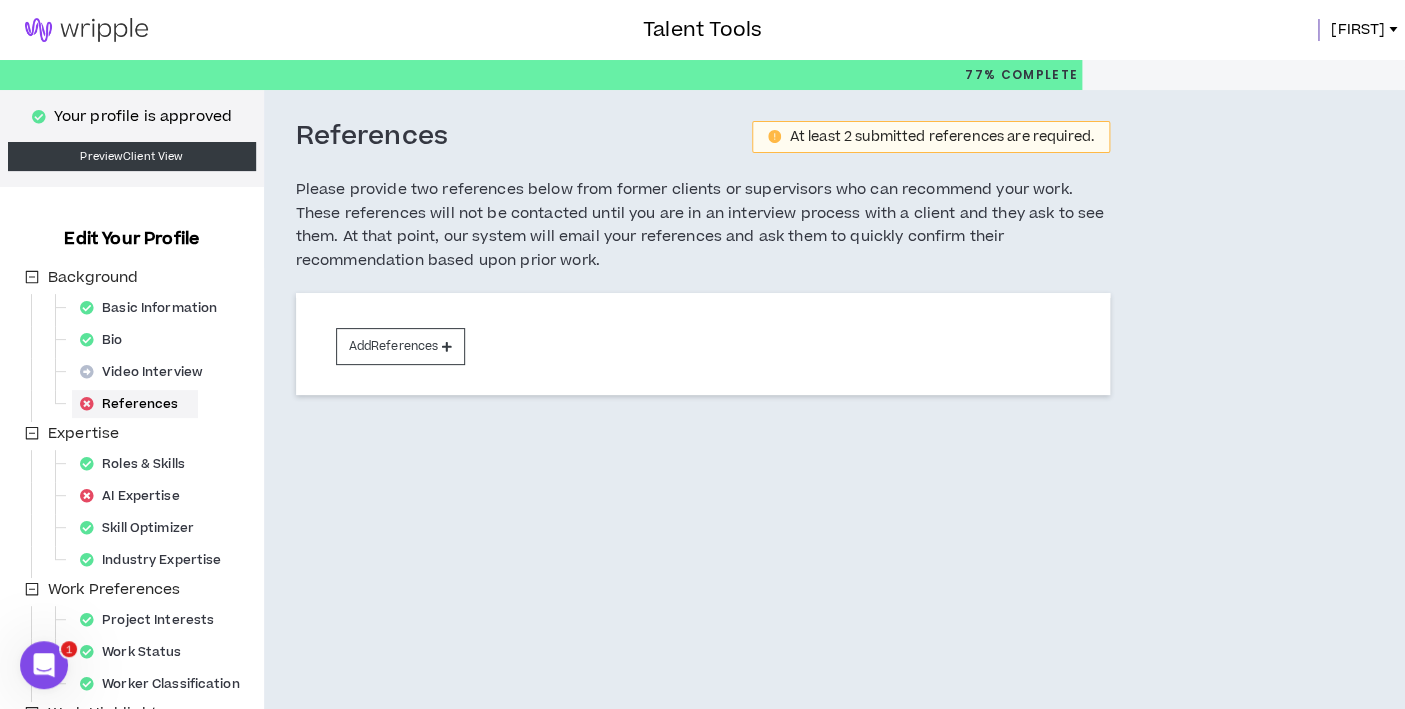 click at bounding box center (86, 30) 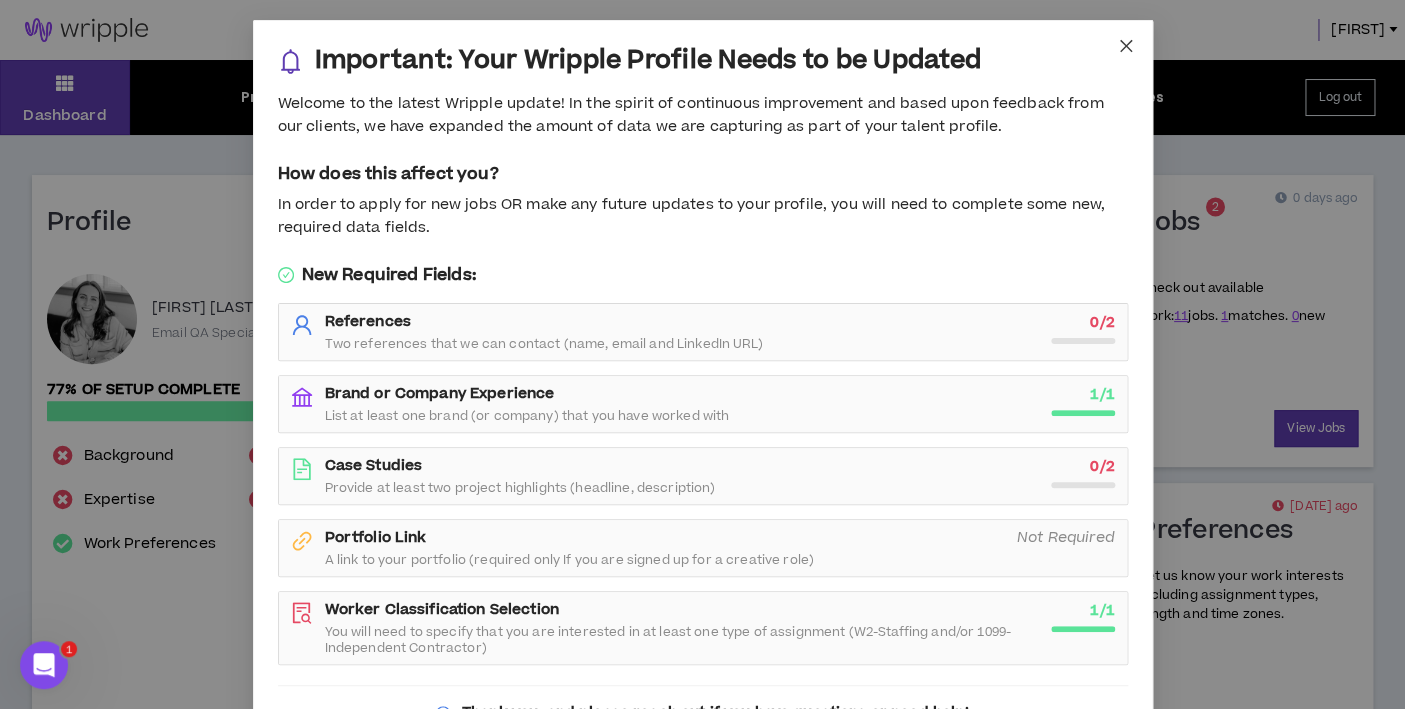 click at bounding box center (1126, 47) 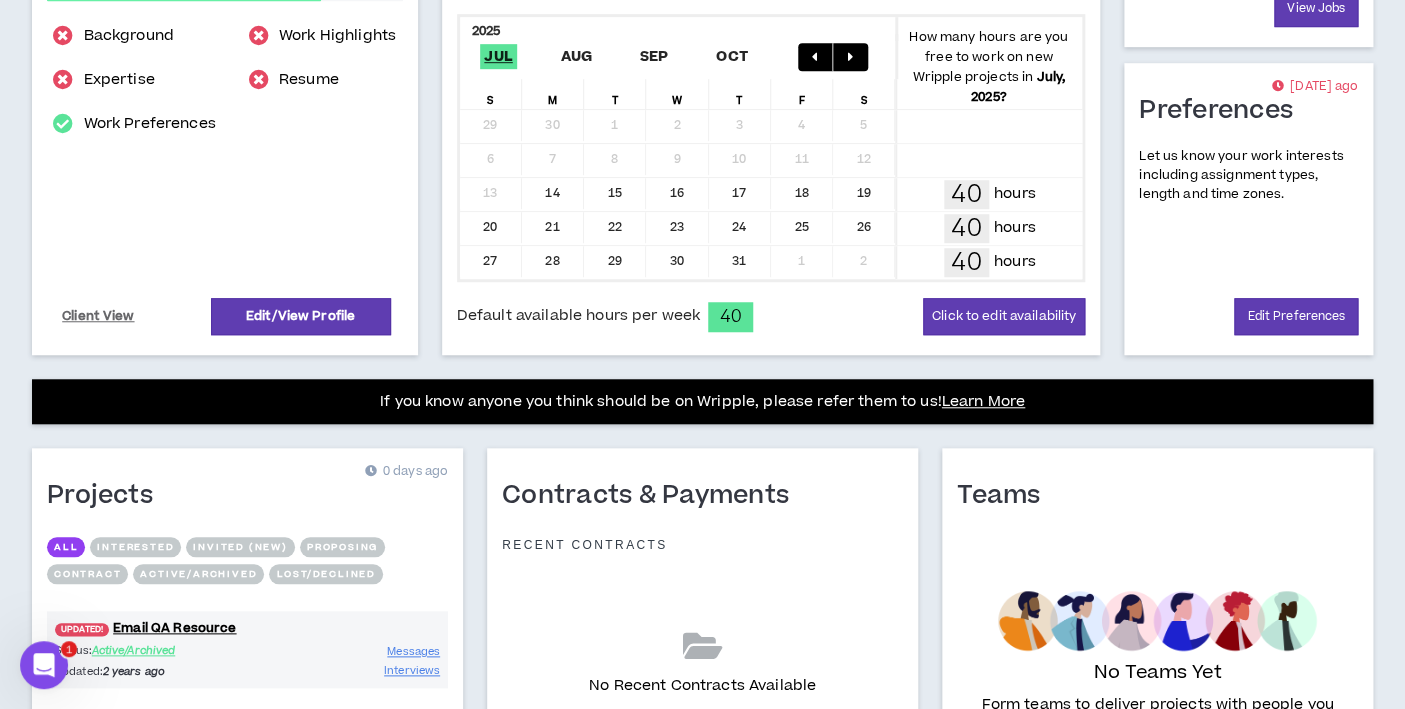 scroll, scrollTop: 641, scrollLeft: 0, axis: vertical 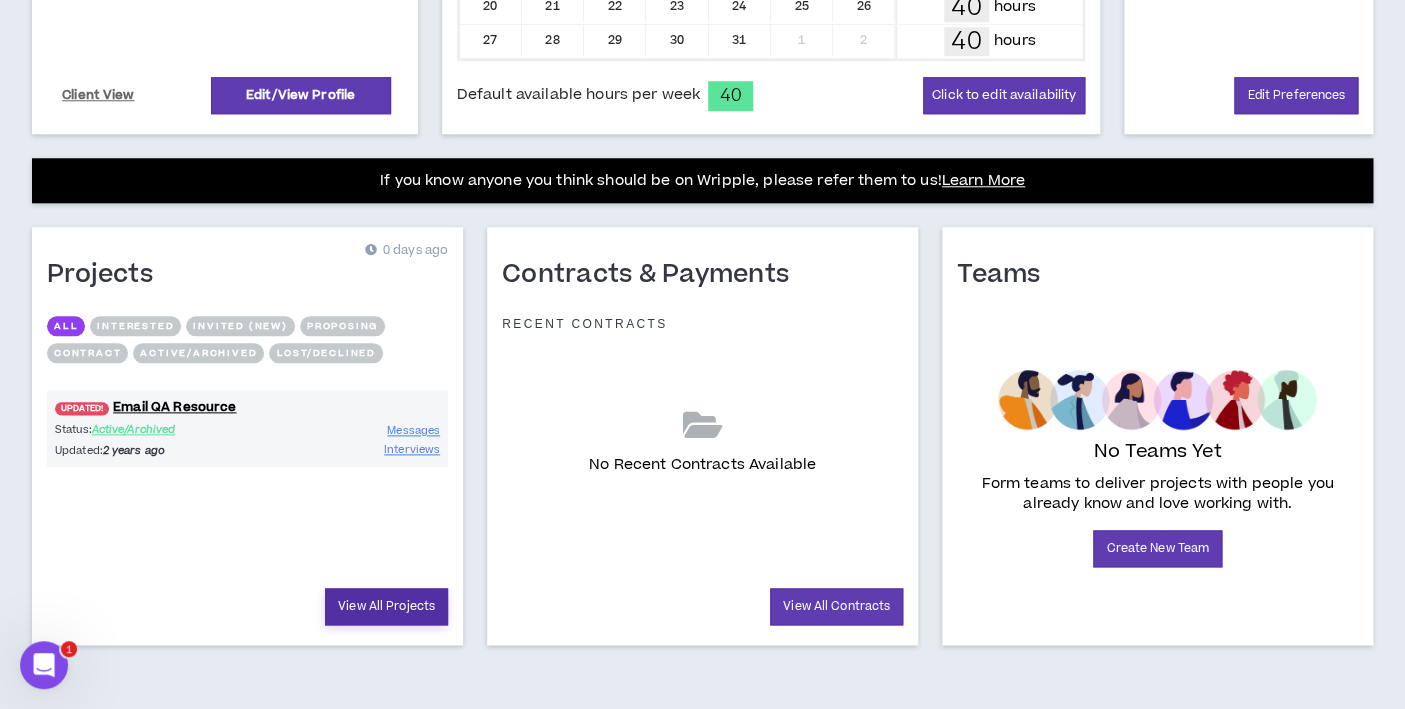 click on "View All Projects" at bounding box center (386, 606) 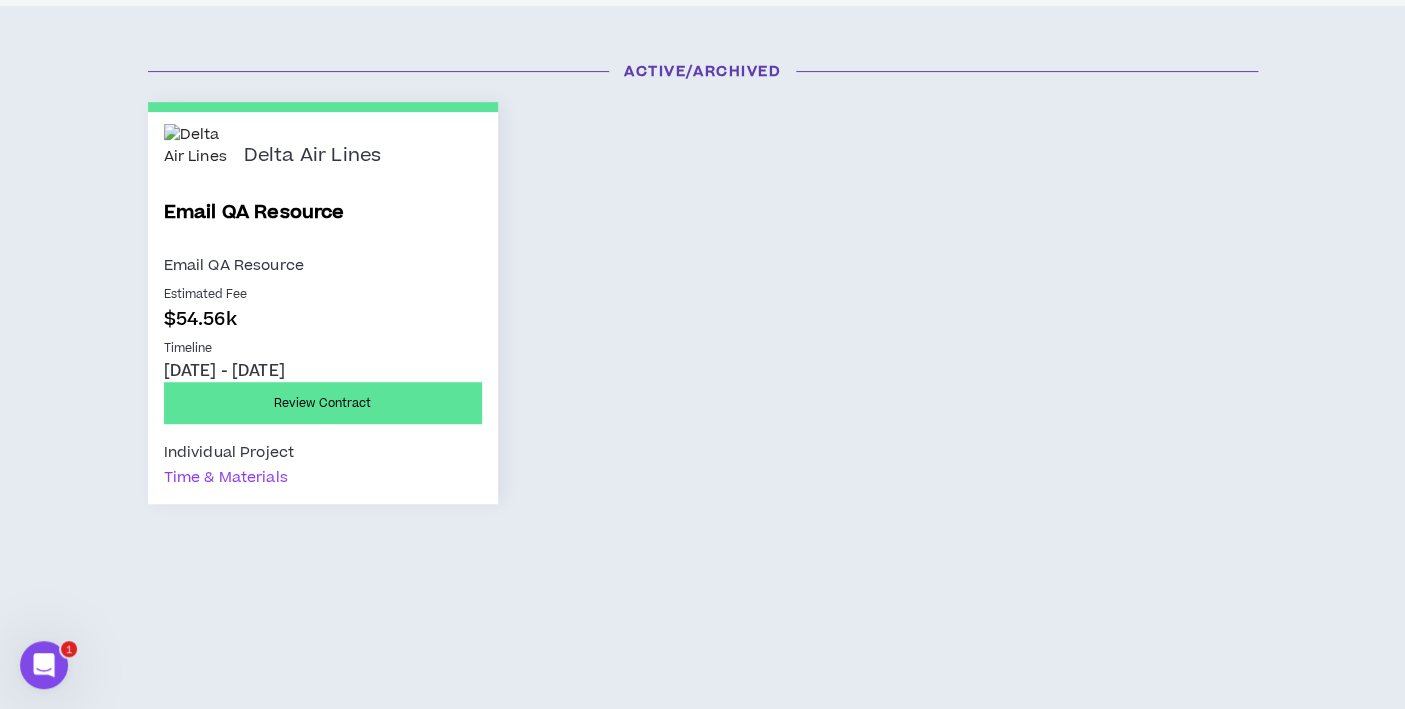 scroll, scrollTop: 211, scrollLeft: 0, axis: vertical 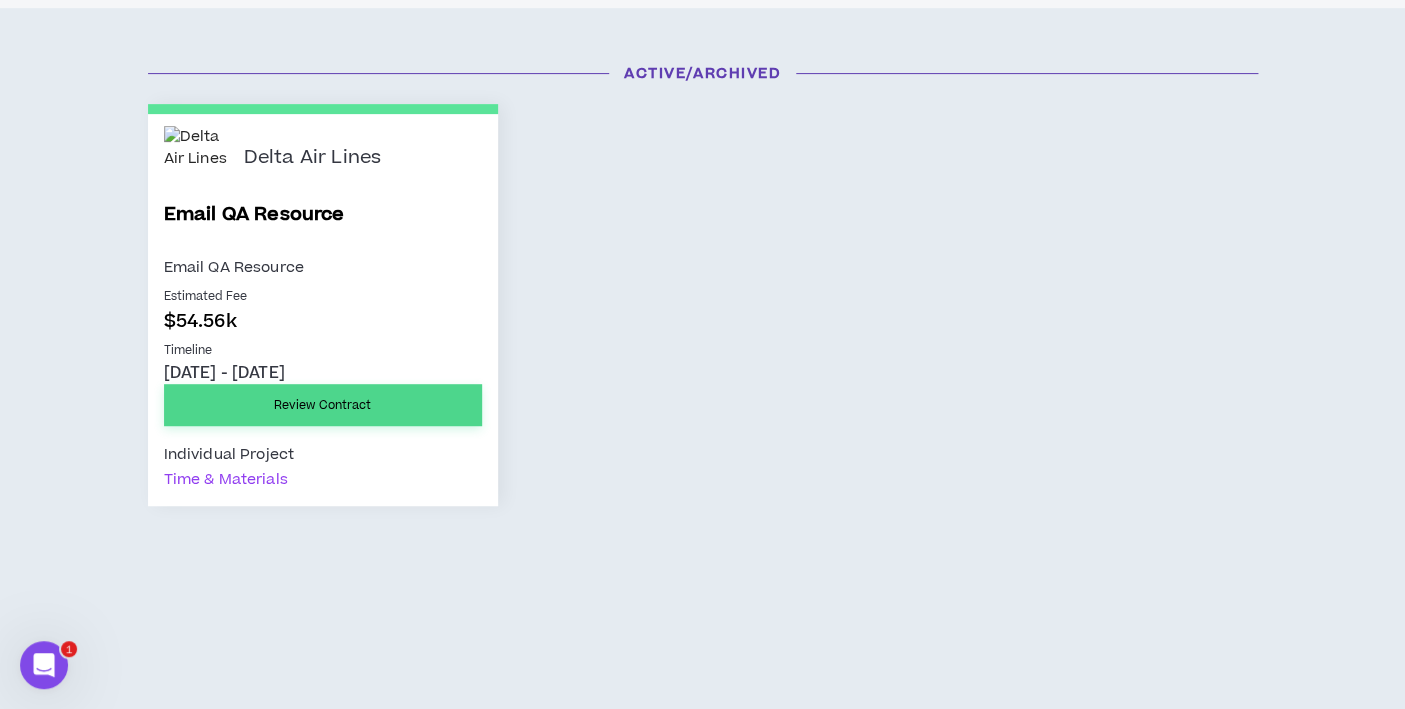 click on "Review Contract" at bounding box center (323, 405) 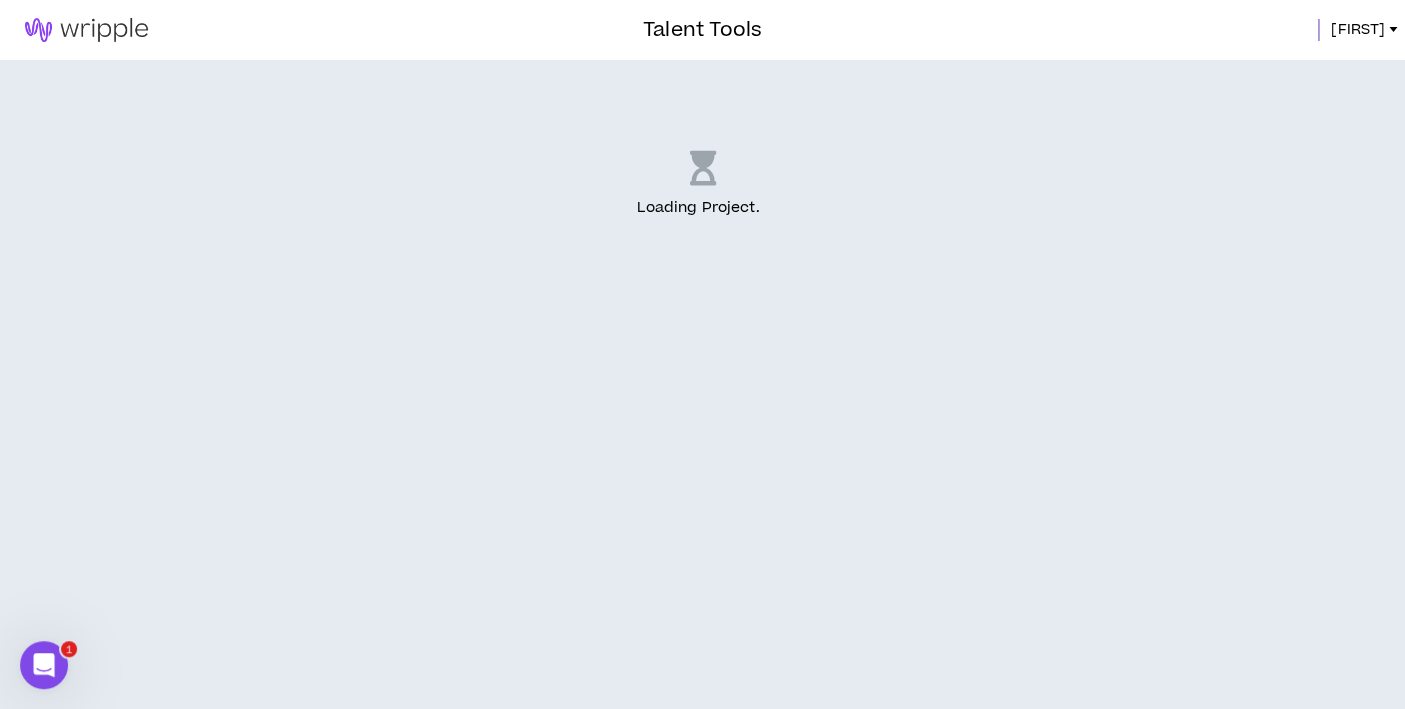 scroll, scrollTop: 0, scrollLeft: 0, axis: both 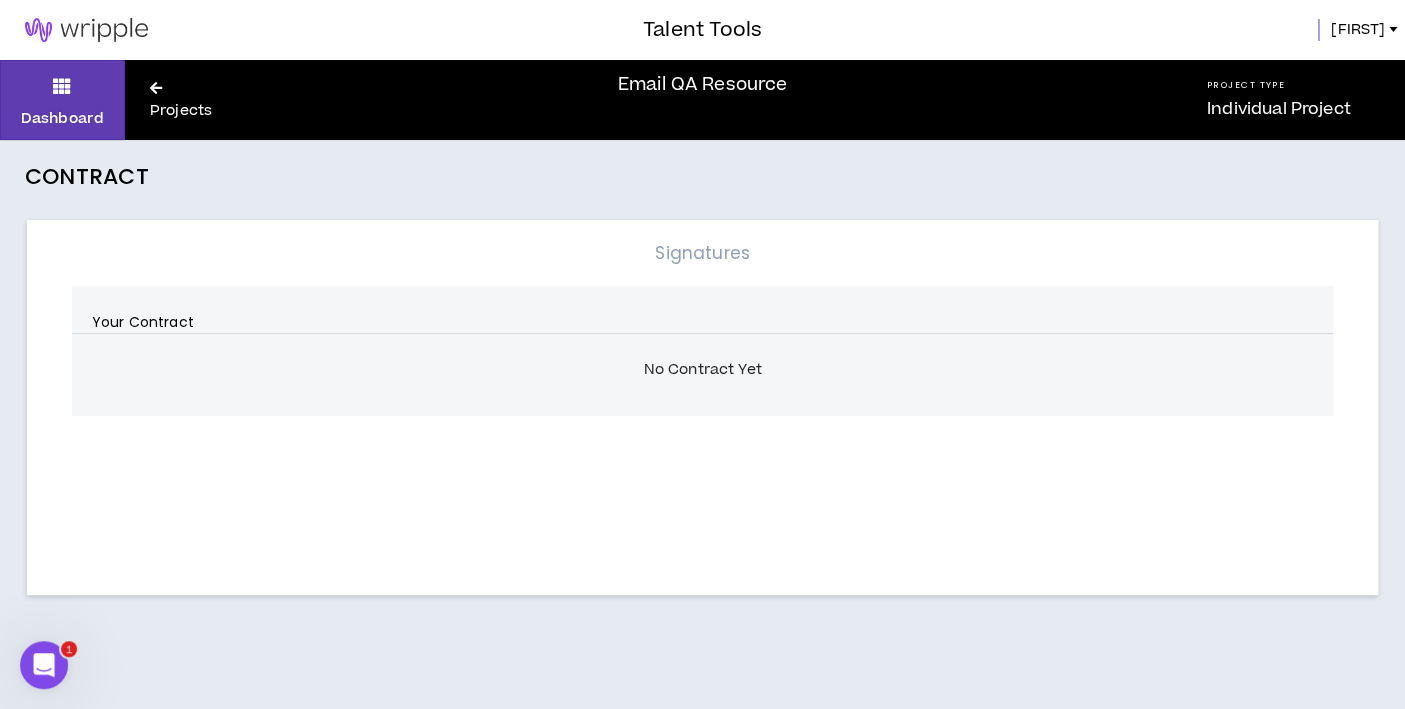click on "Projects" at bounding box center [189, 100] 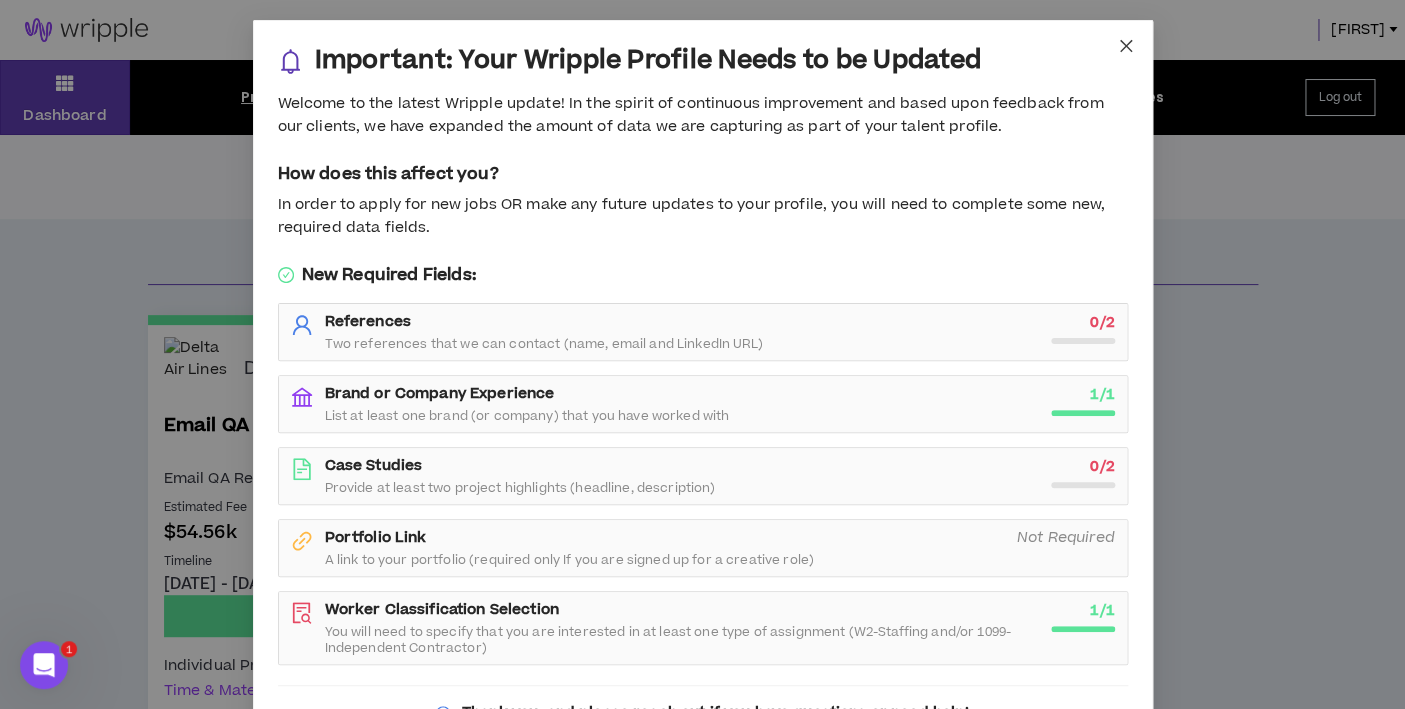 click at bounding box center [1126, 47] 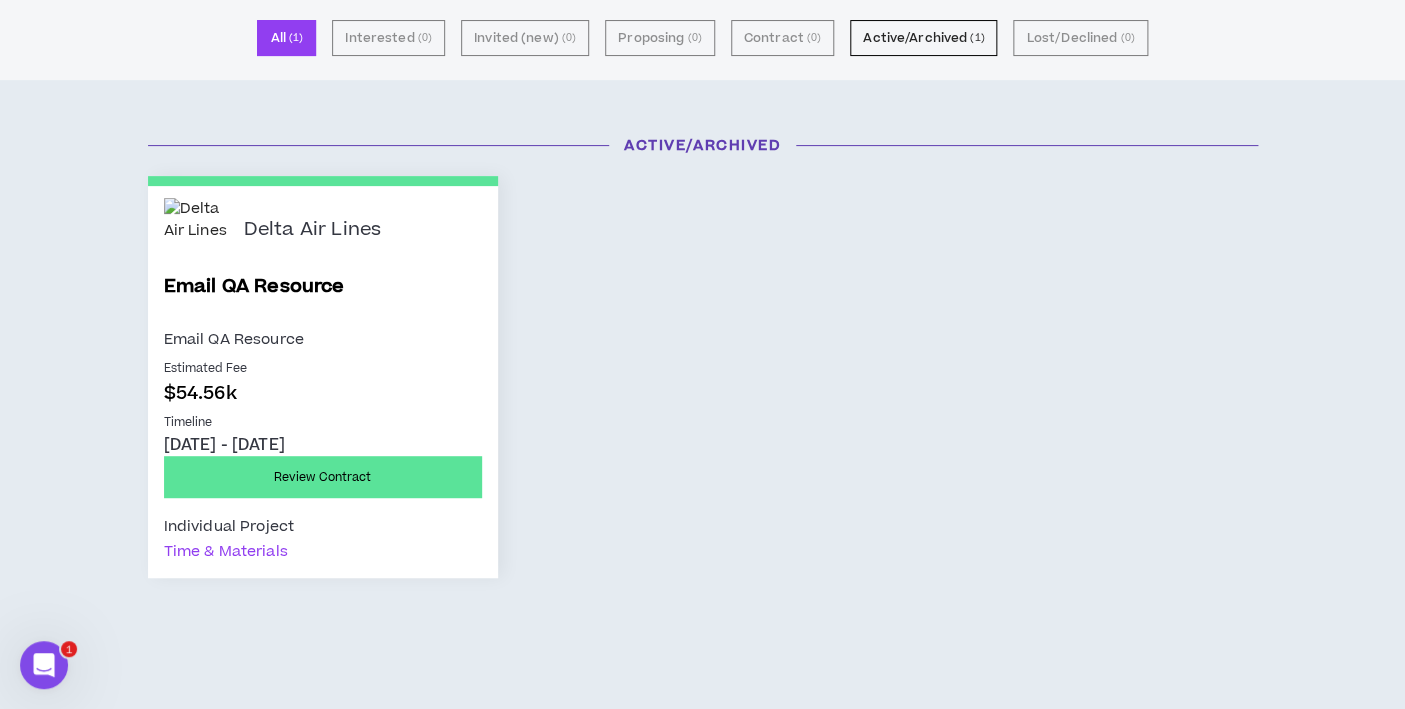 scroll, scrollTop: 0, scrollLeft: 0, axis: both 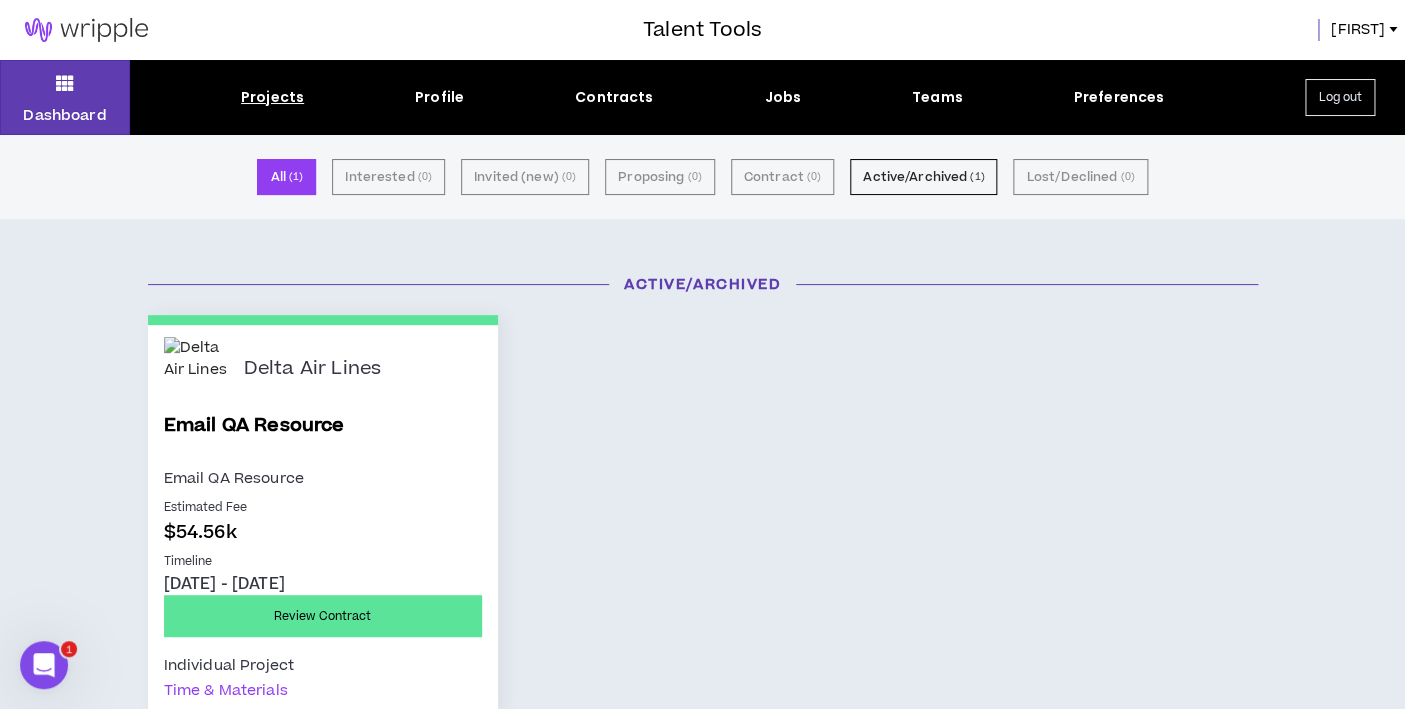 click on "Projects" at bounding box center [272, 97] 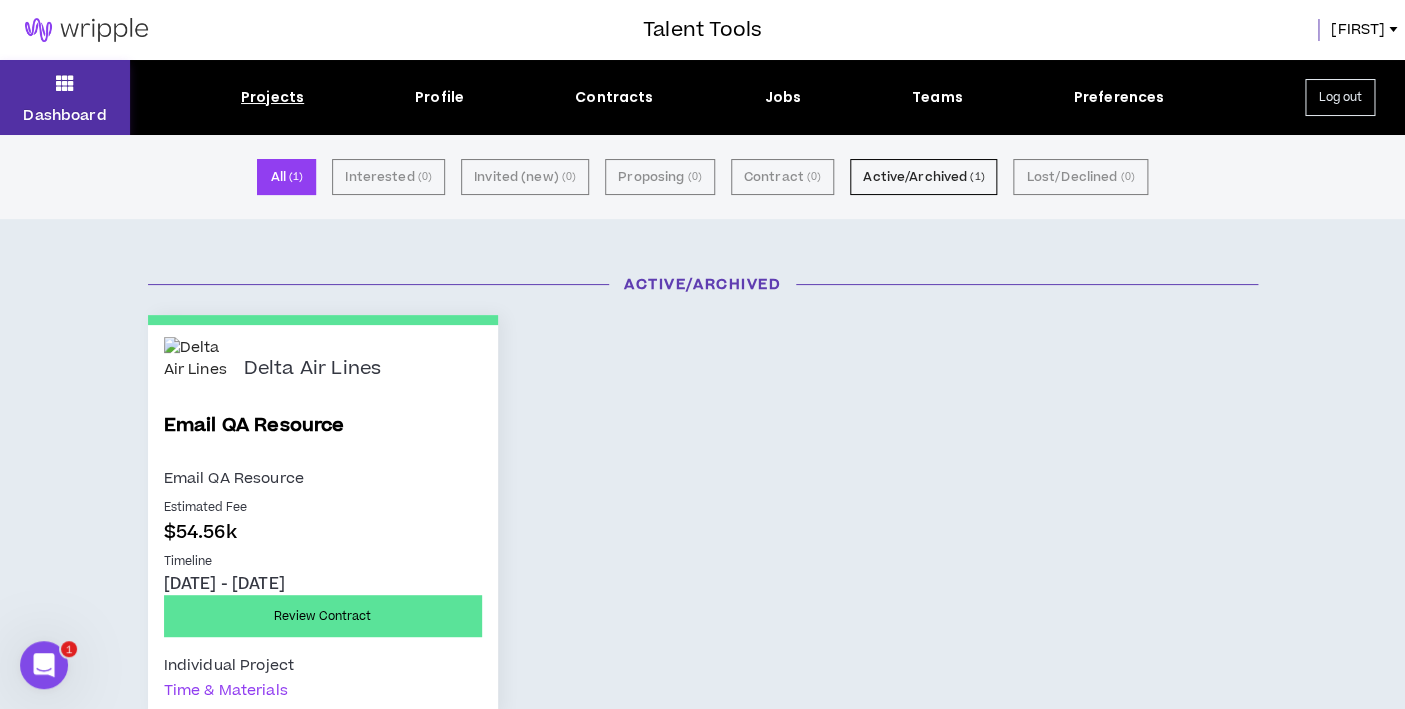 click on "Dashboard" at bounding box center (65, 97) 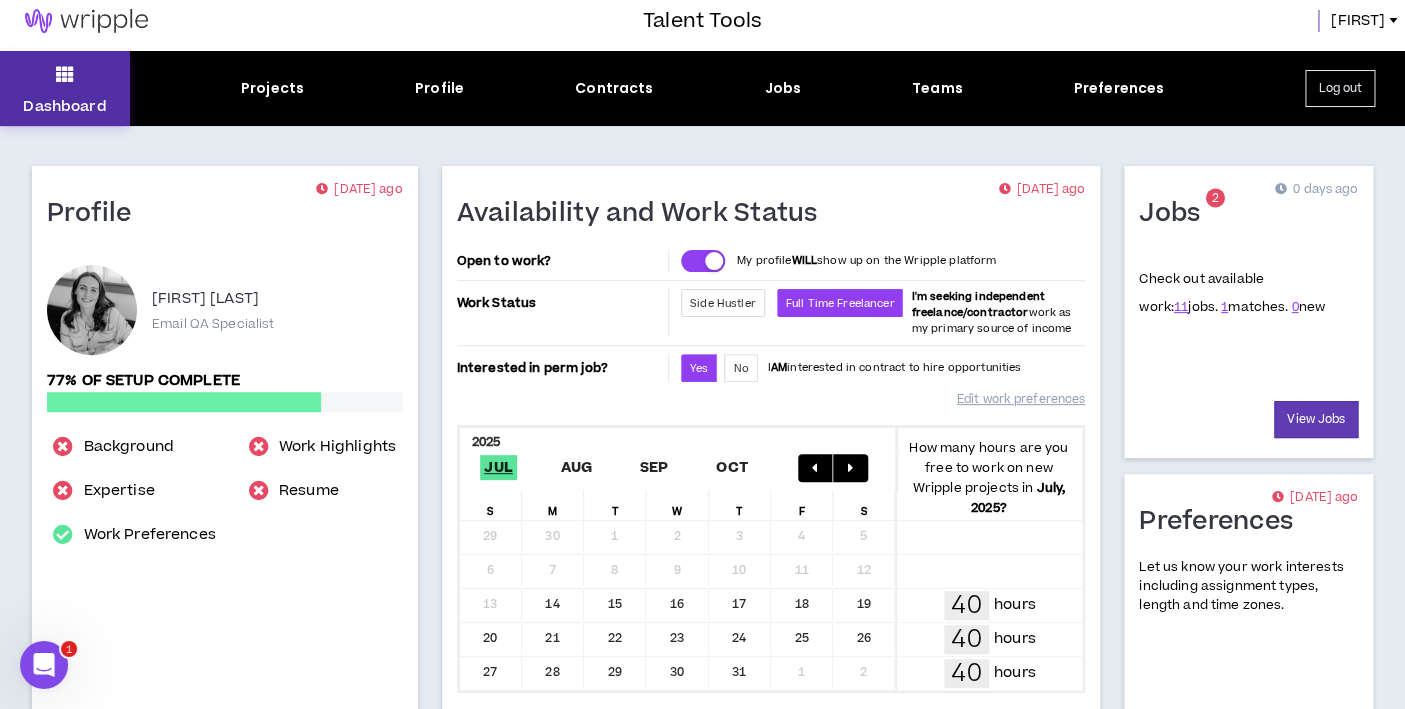 scroll, scrollTop: 6, scrollLeft: 0, axis: vertical 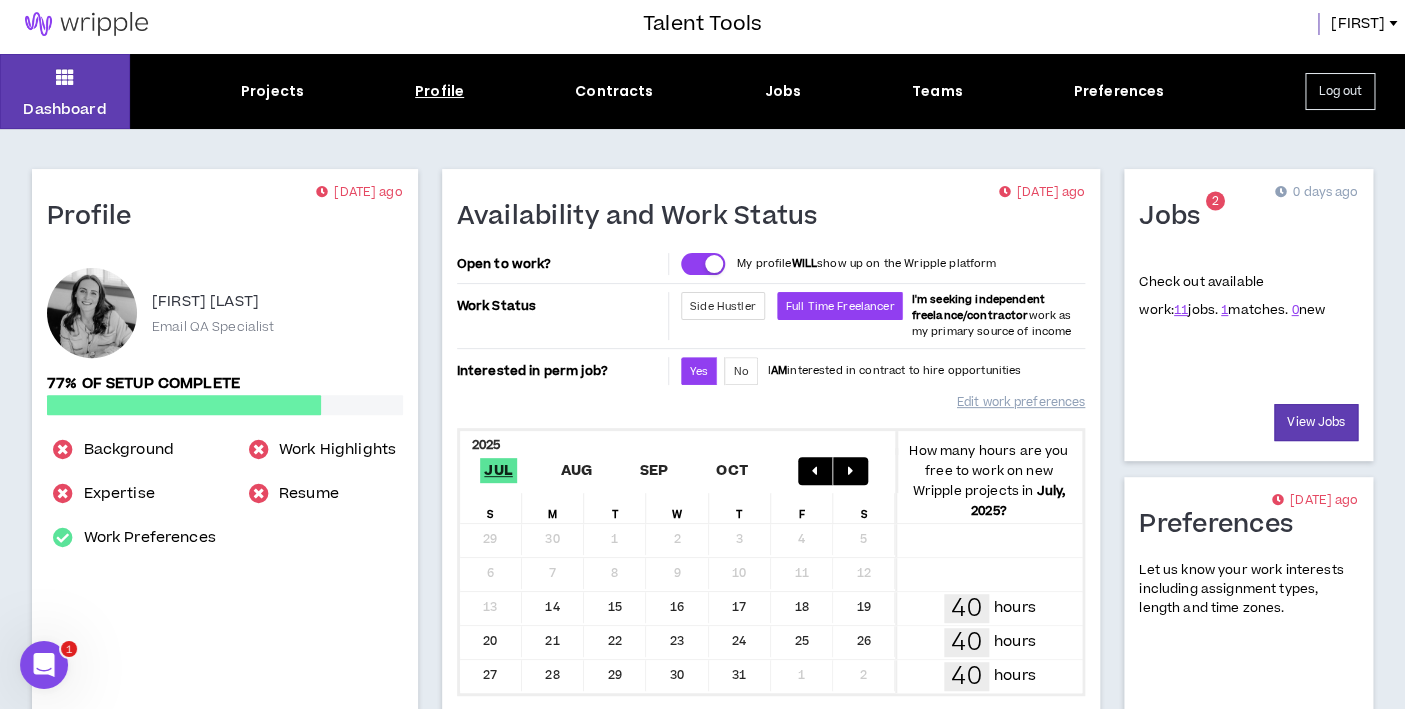click on "Profile" at bounding box center [439, 91] 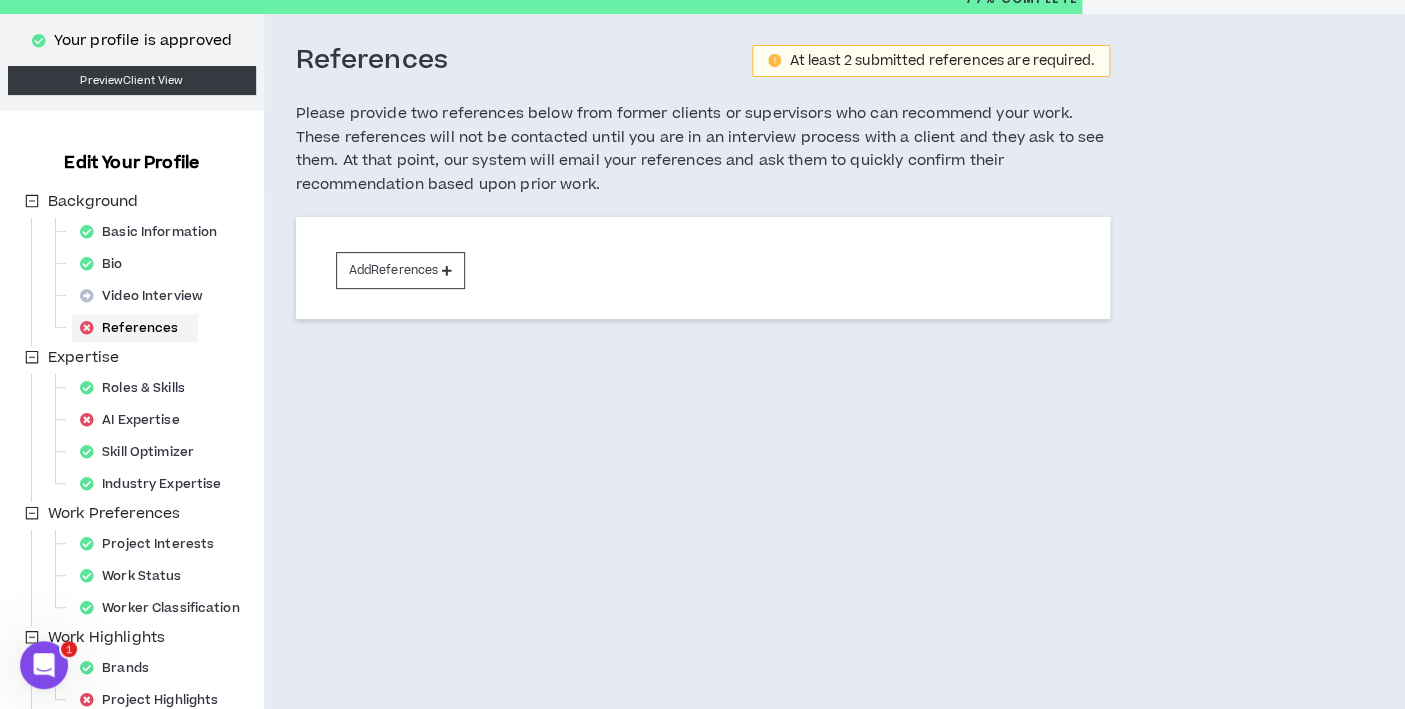 scroll, scrollTop: 85, scrollLeft: 0, axis: vertical 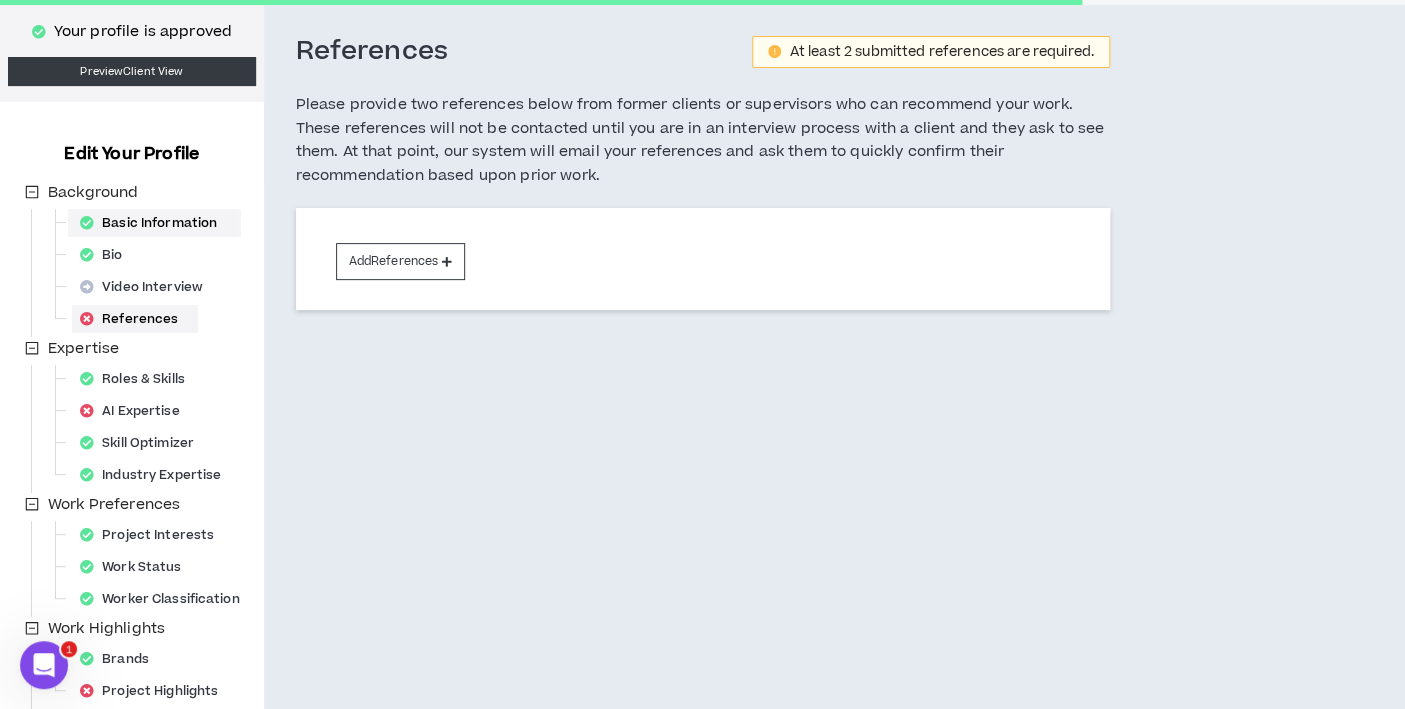 click on "Basic Information" at bounding box center [154, 223] 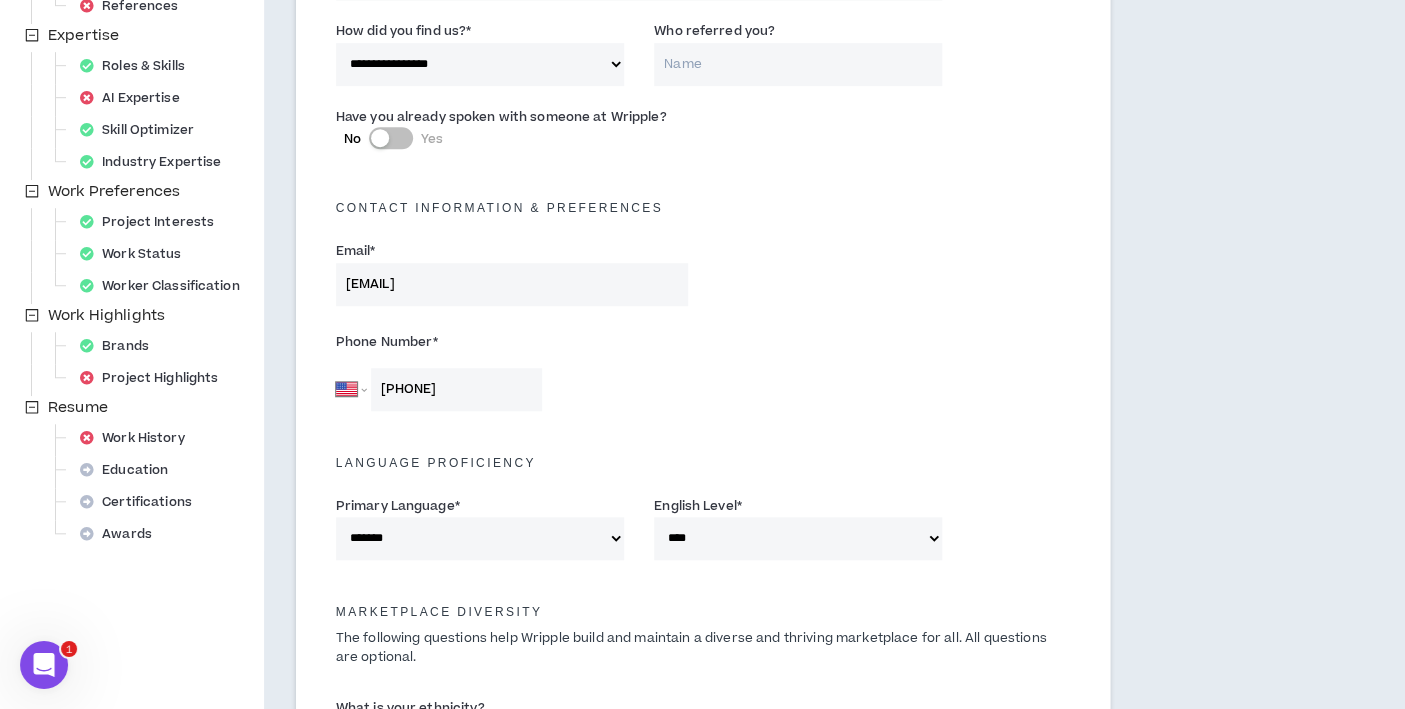 scroll, scrollTop: 0, scrollLeft: 0, axis: both 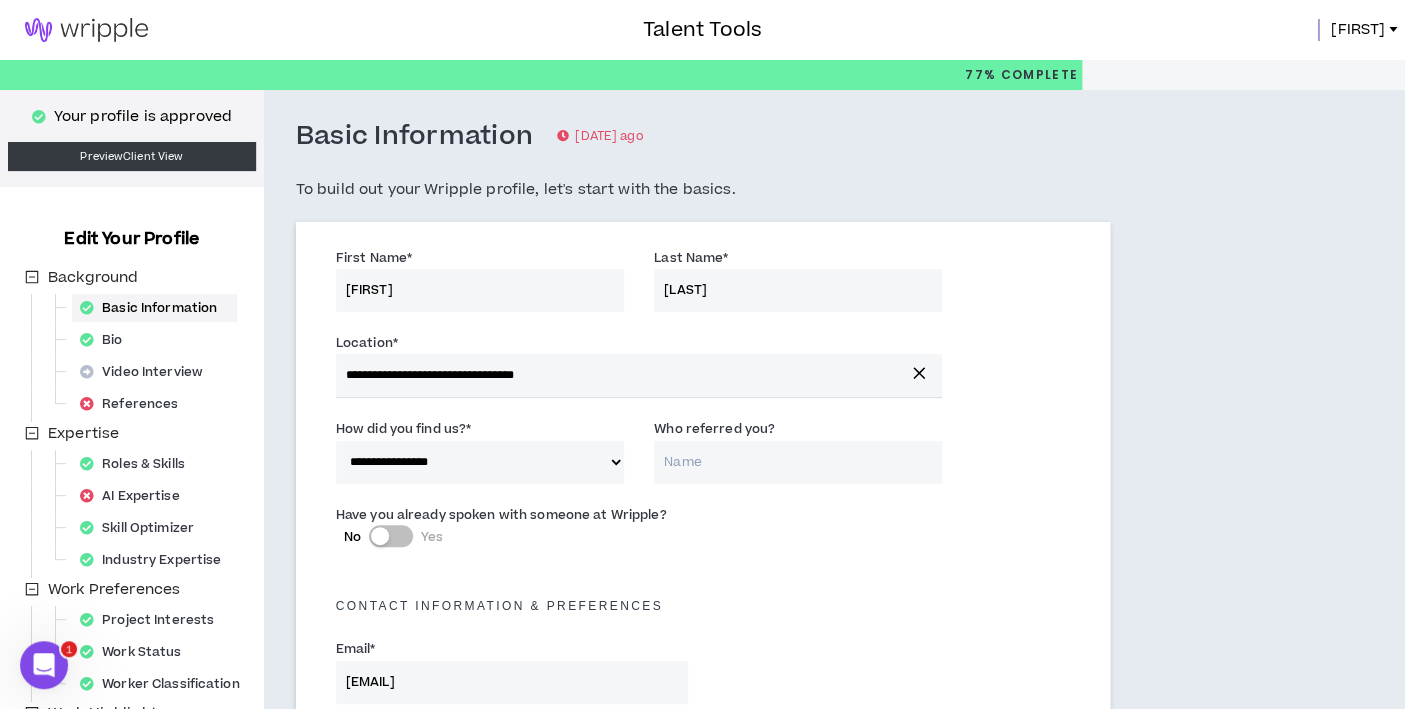 click at bounding box center [86, 30] 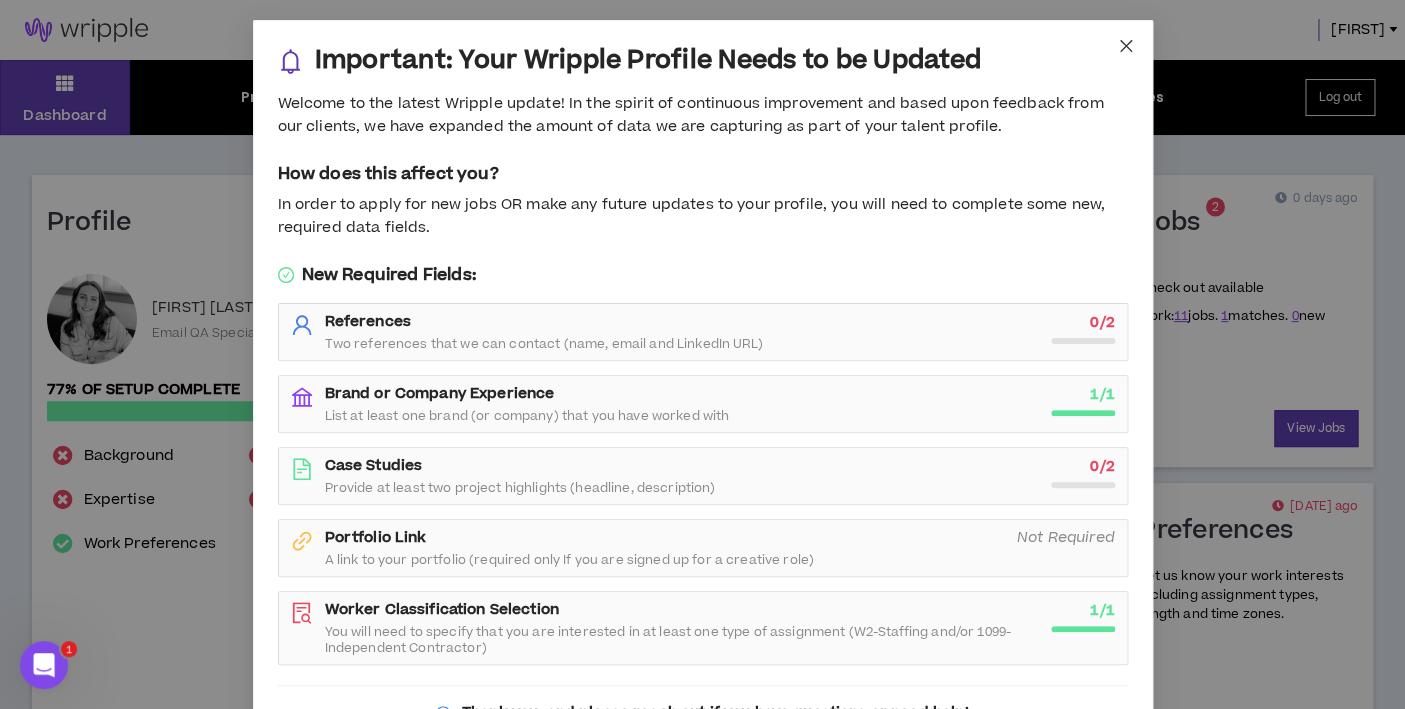 click at bounding box center [1126, 47] 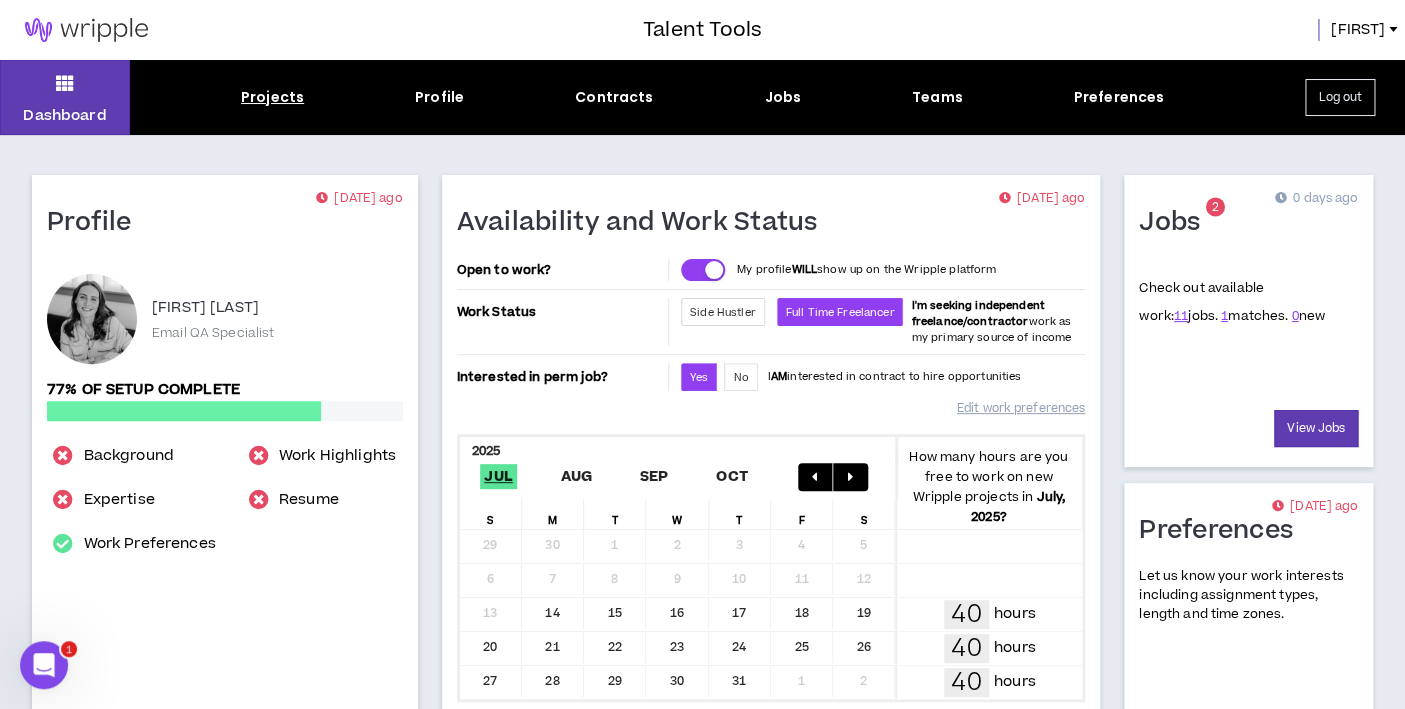 click on "Projects" at bounding box center (272, 97) 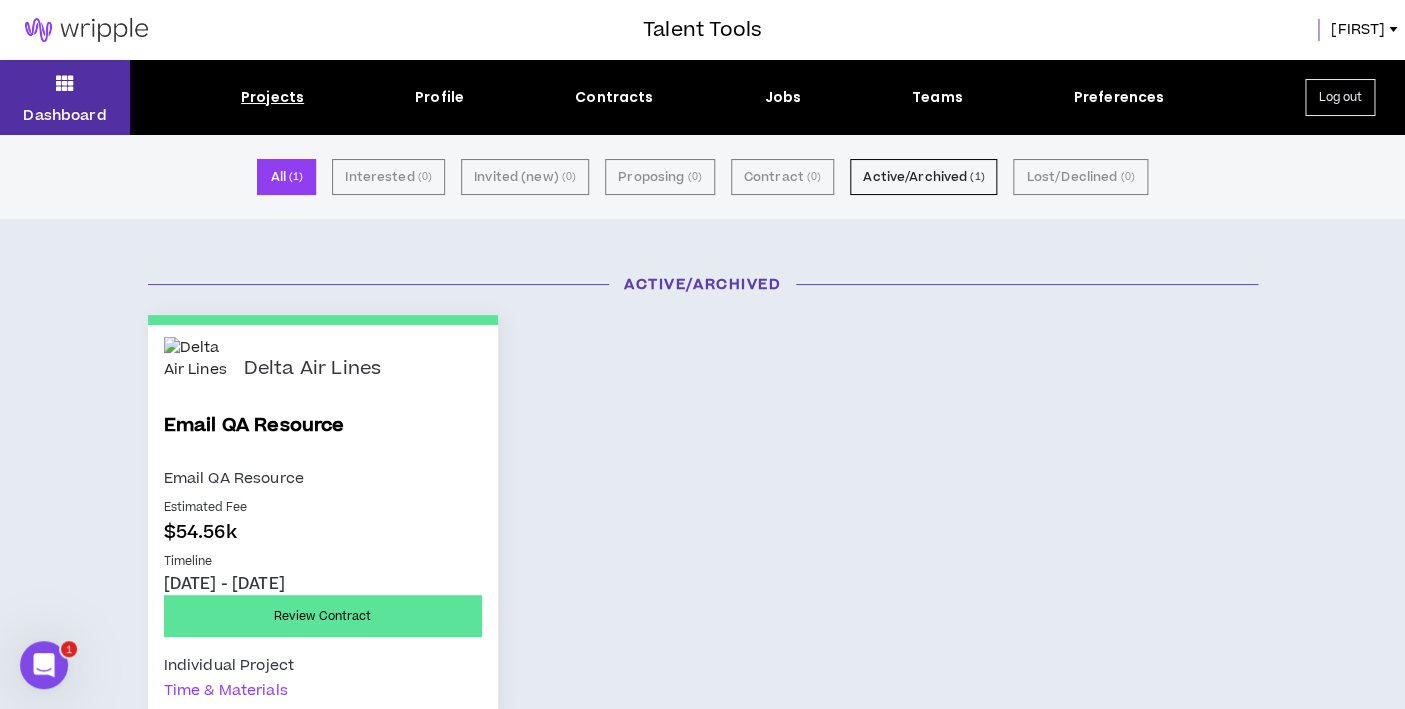 click on "Dashboard" at bounding box center [65, 97] 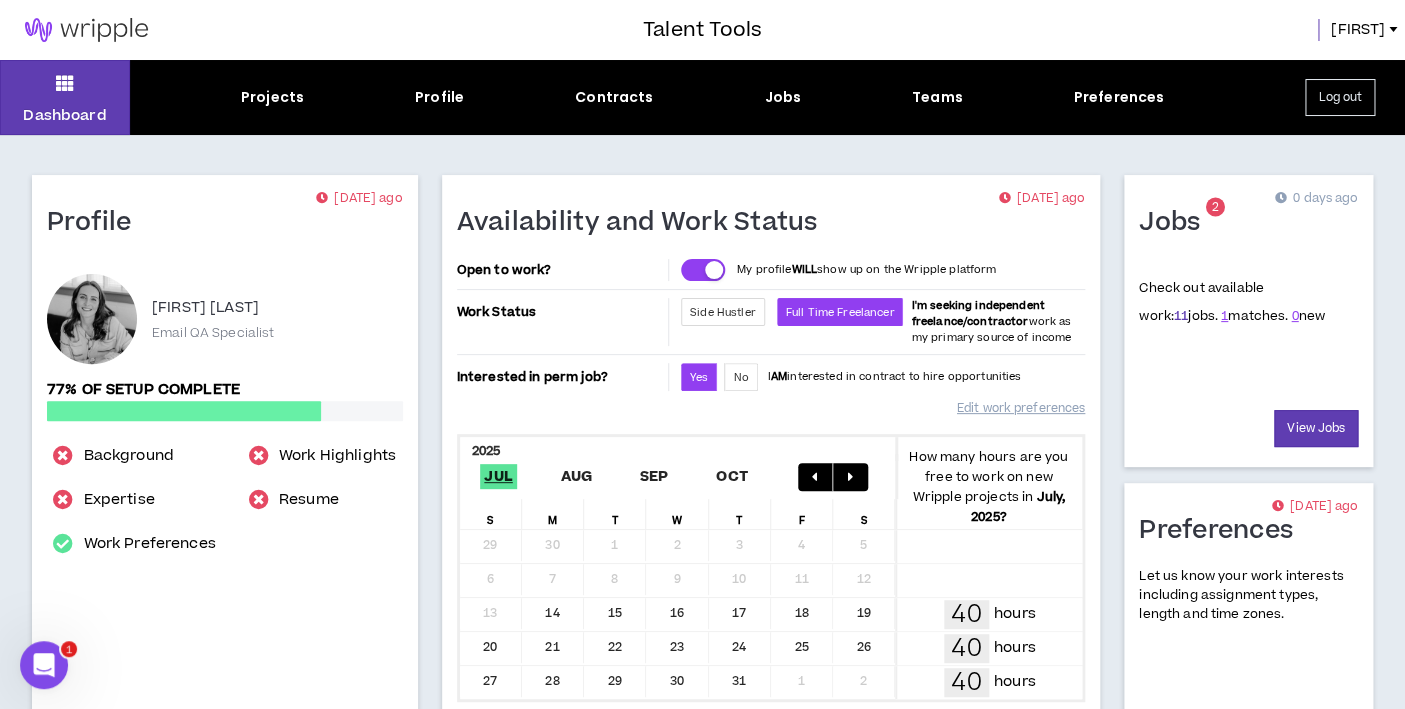 click on "11" at bounding box center [1181, 316] 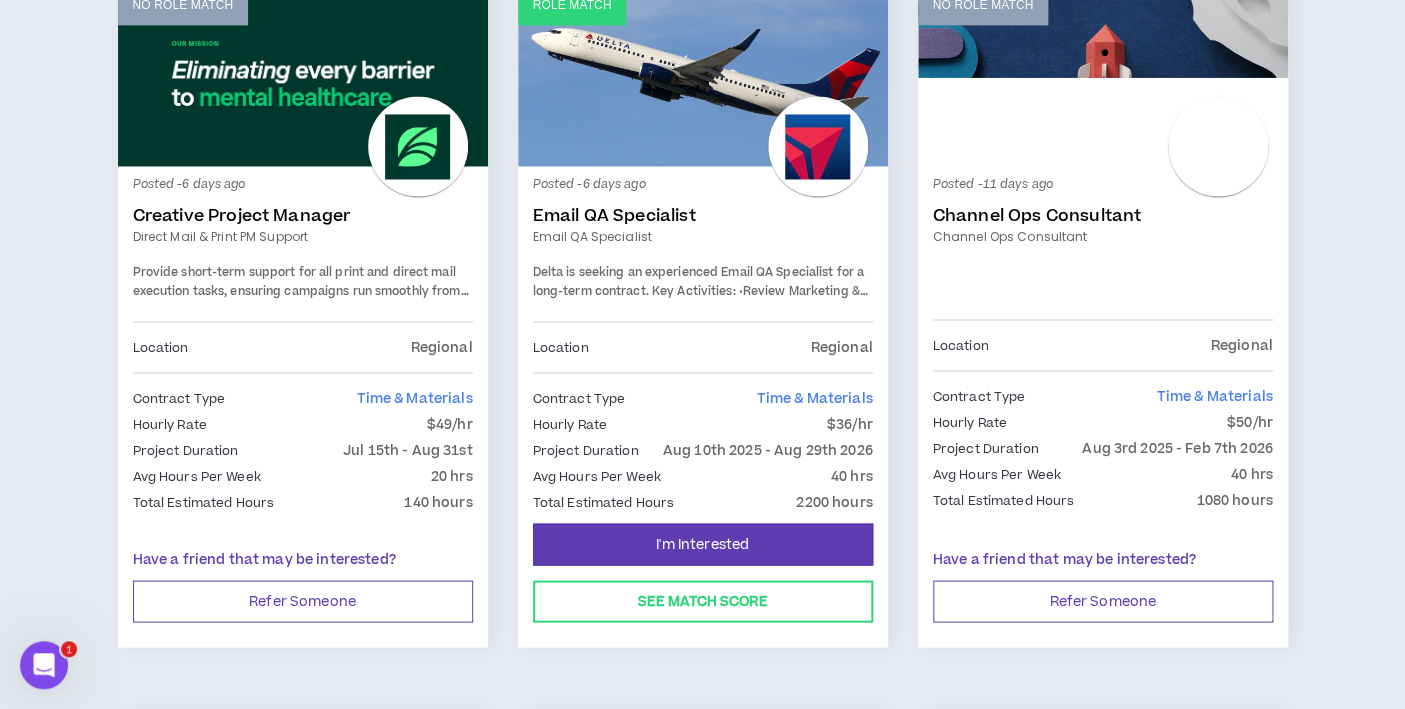 scroll, scrollTop: 1114, scrollLeft: 0, axis: vertical 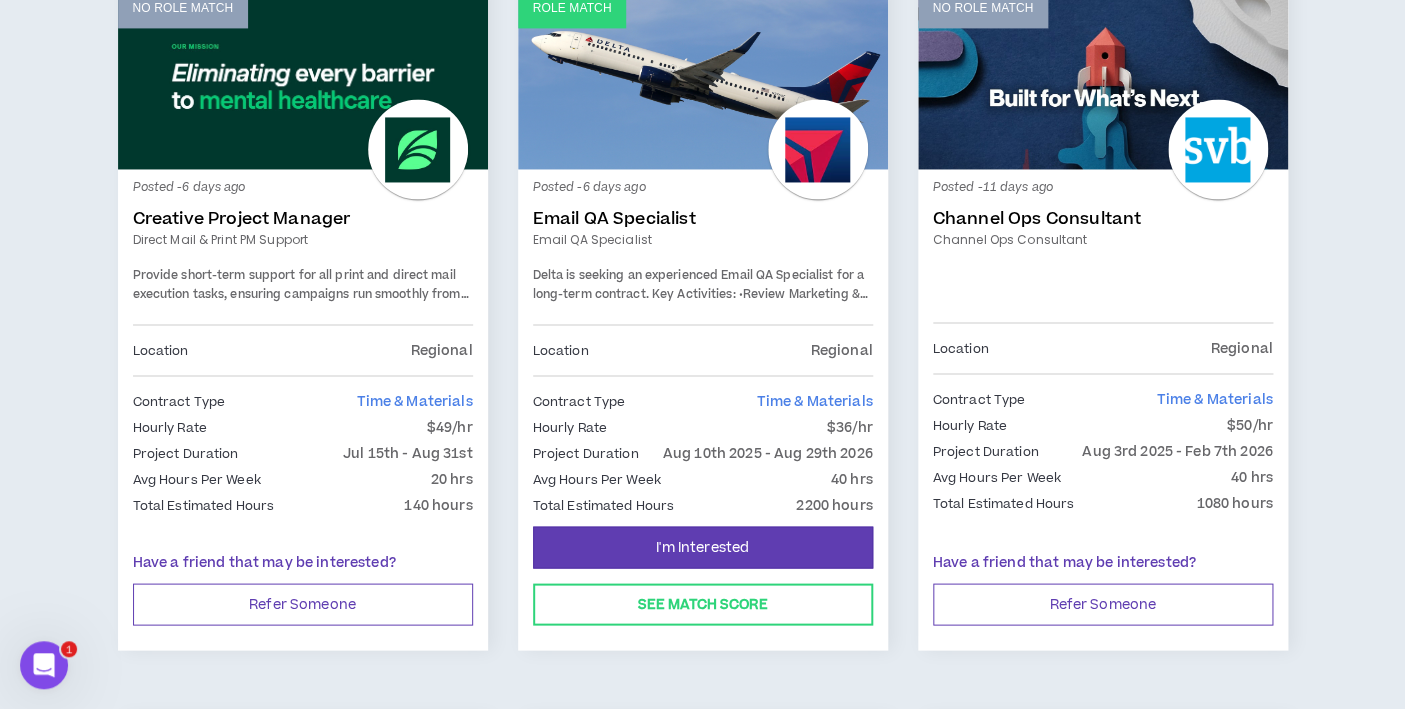 click on "Delta is seeking an experienced Email QA Specialist for a long-term contract." at bounding box center [698, 284] 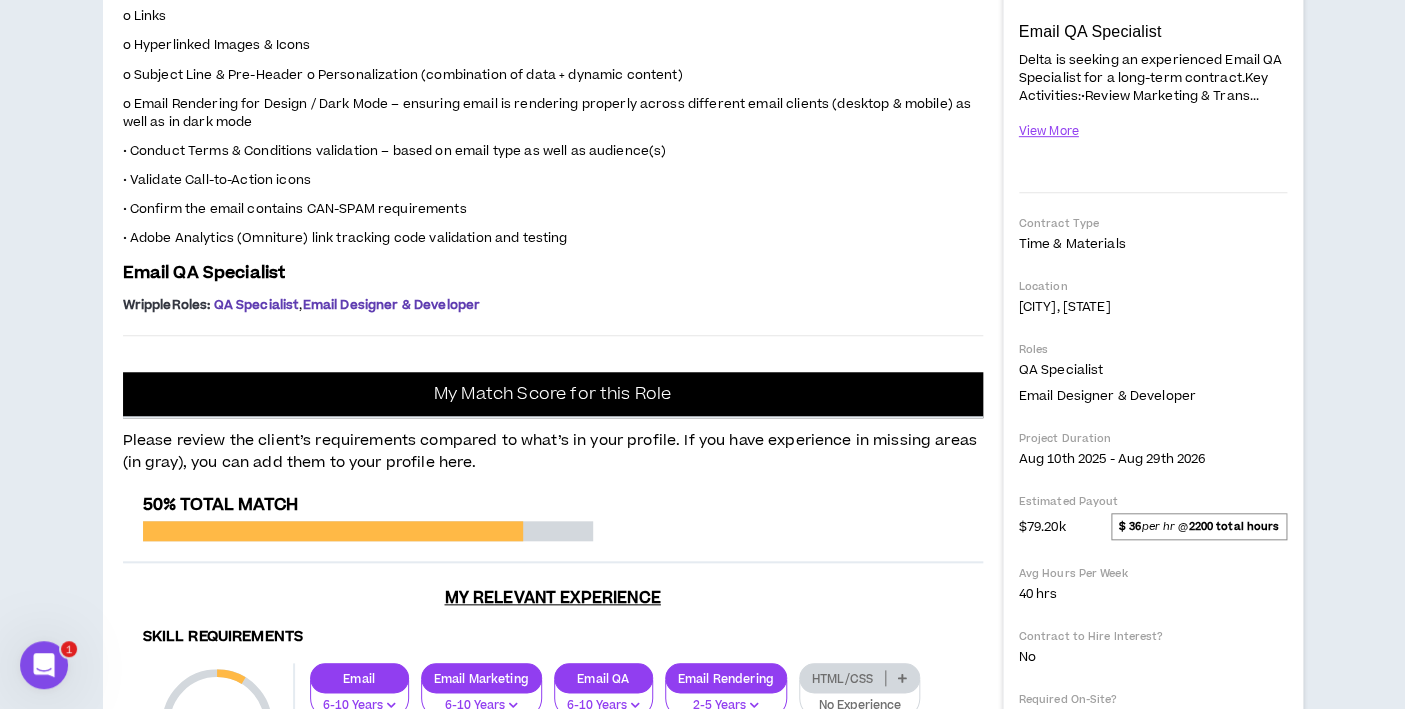 scroll, scrollTop: 374, scrollLeft: 0, axis: vertical 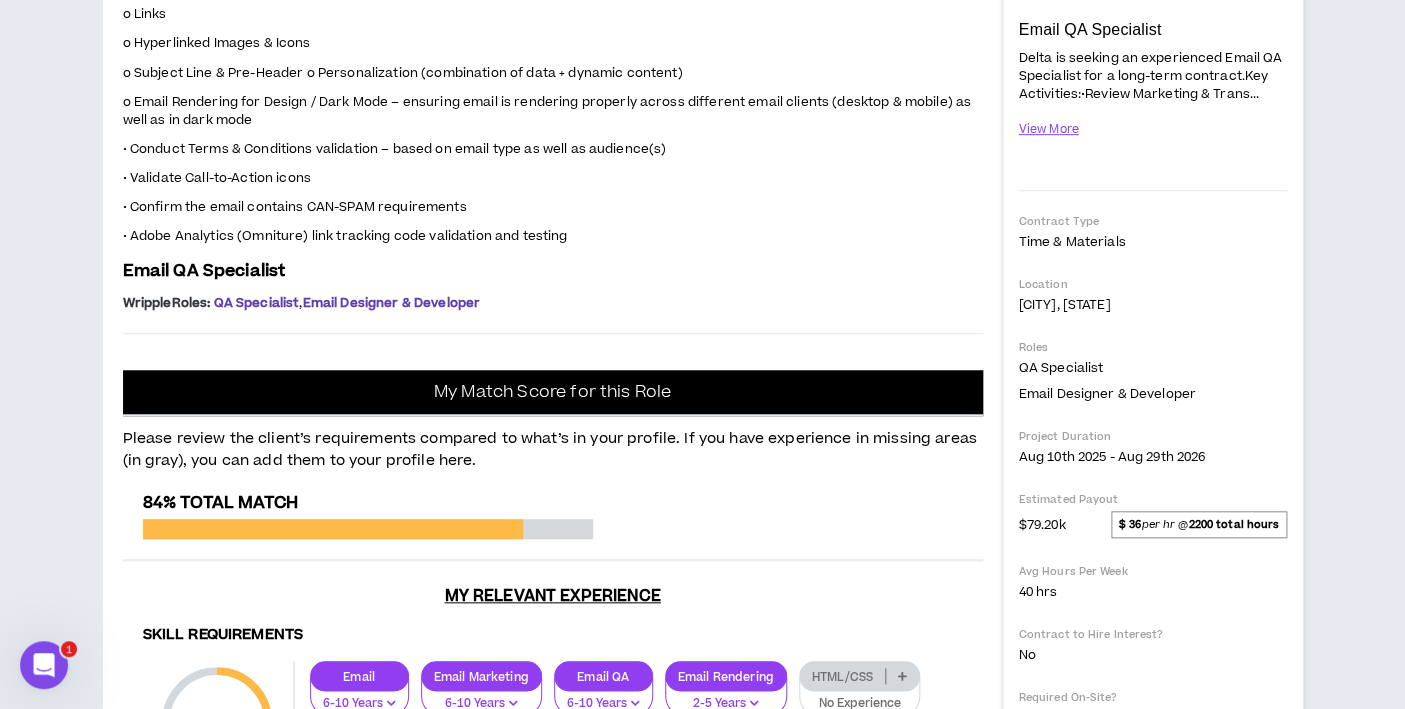 drag, startPoint x: 132, startPoint y: 347, endPoint x: 298, endPoint y: 406, distance: 176.17322 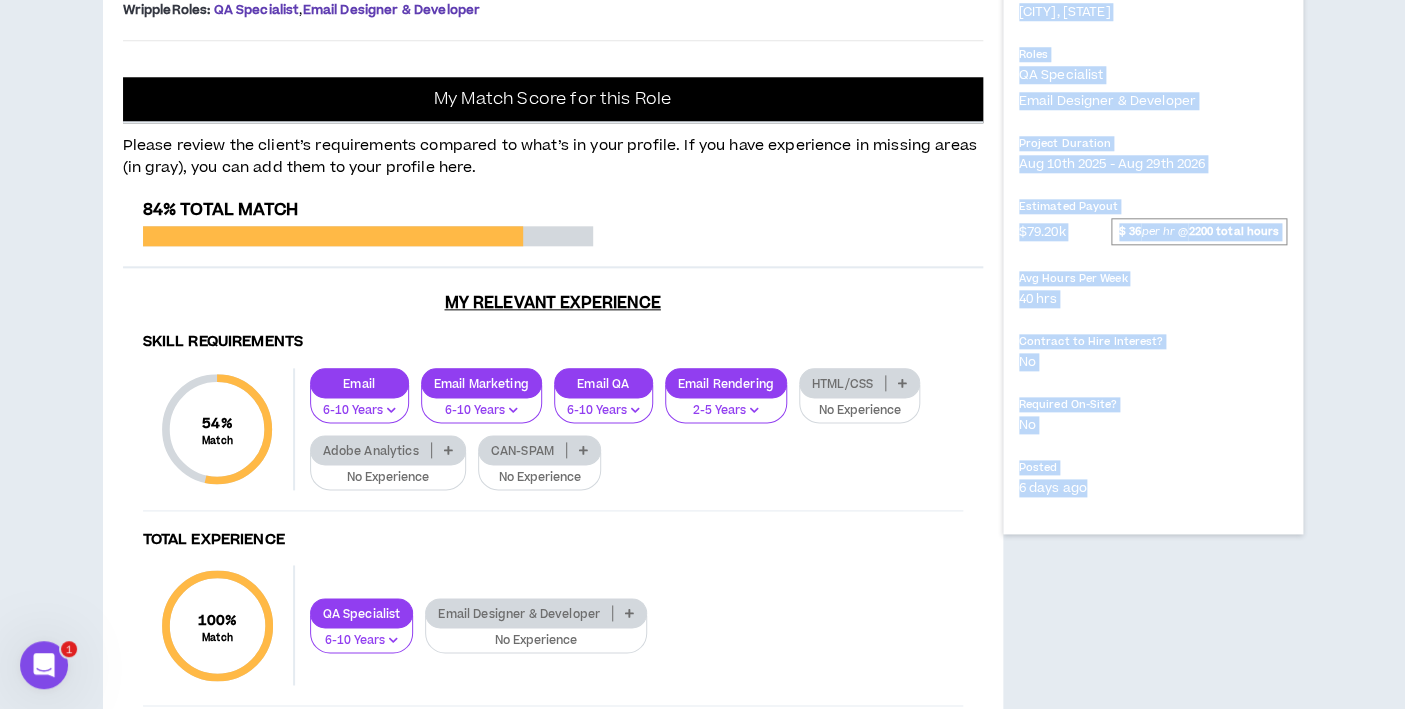 scroll, scrollTop: 710, scrollLeft: 0, axis: vertical 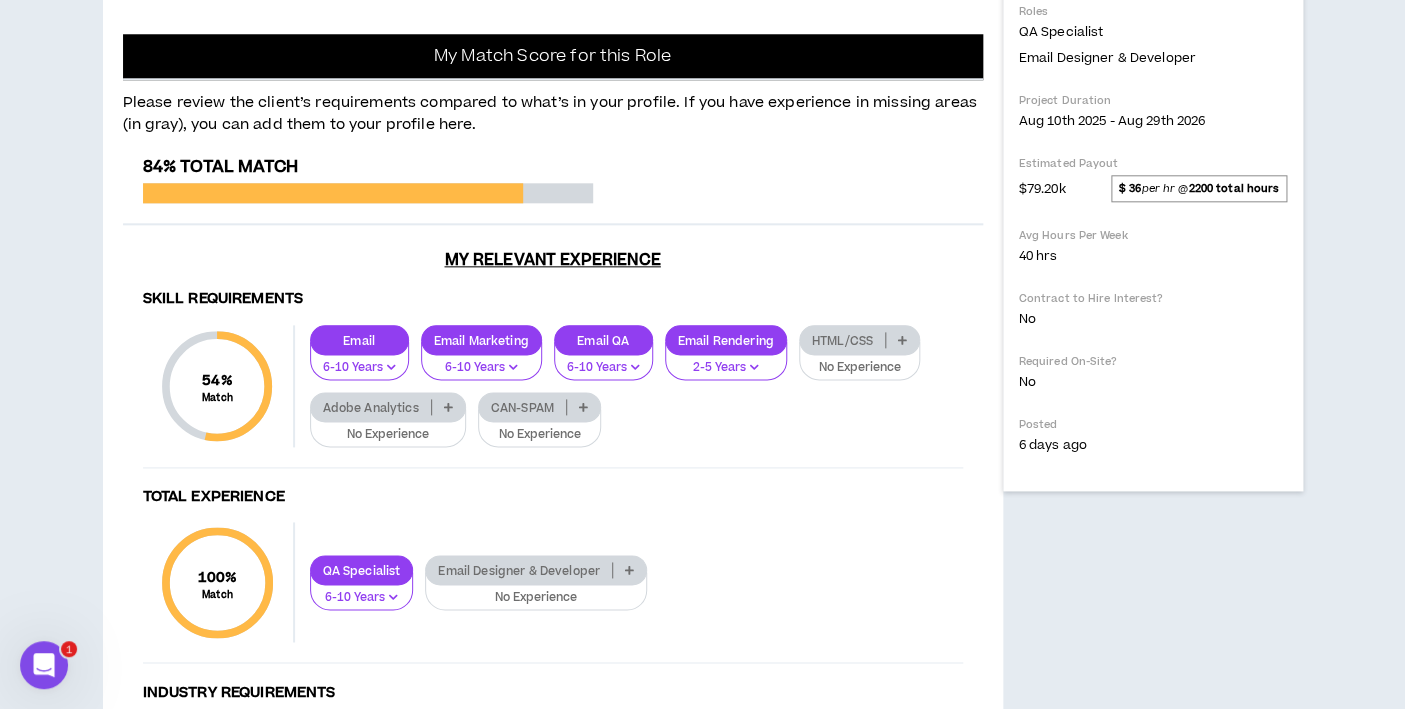 drag, startPoint x: 129, startPoint y: 348, endPoint x: 555, endPoint y: 398, distance: 428.92422 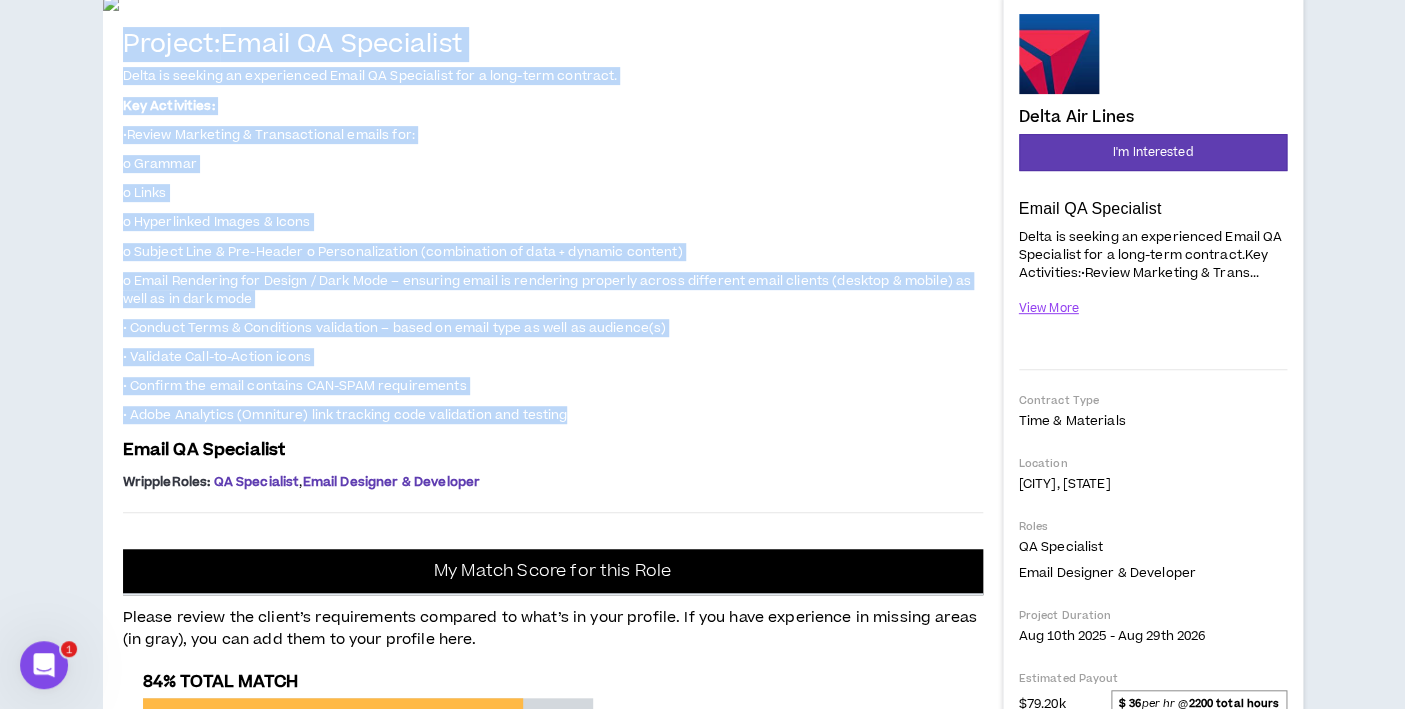scroll, scrollTop: 191, scrollLeft: 0, axis: vertical 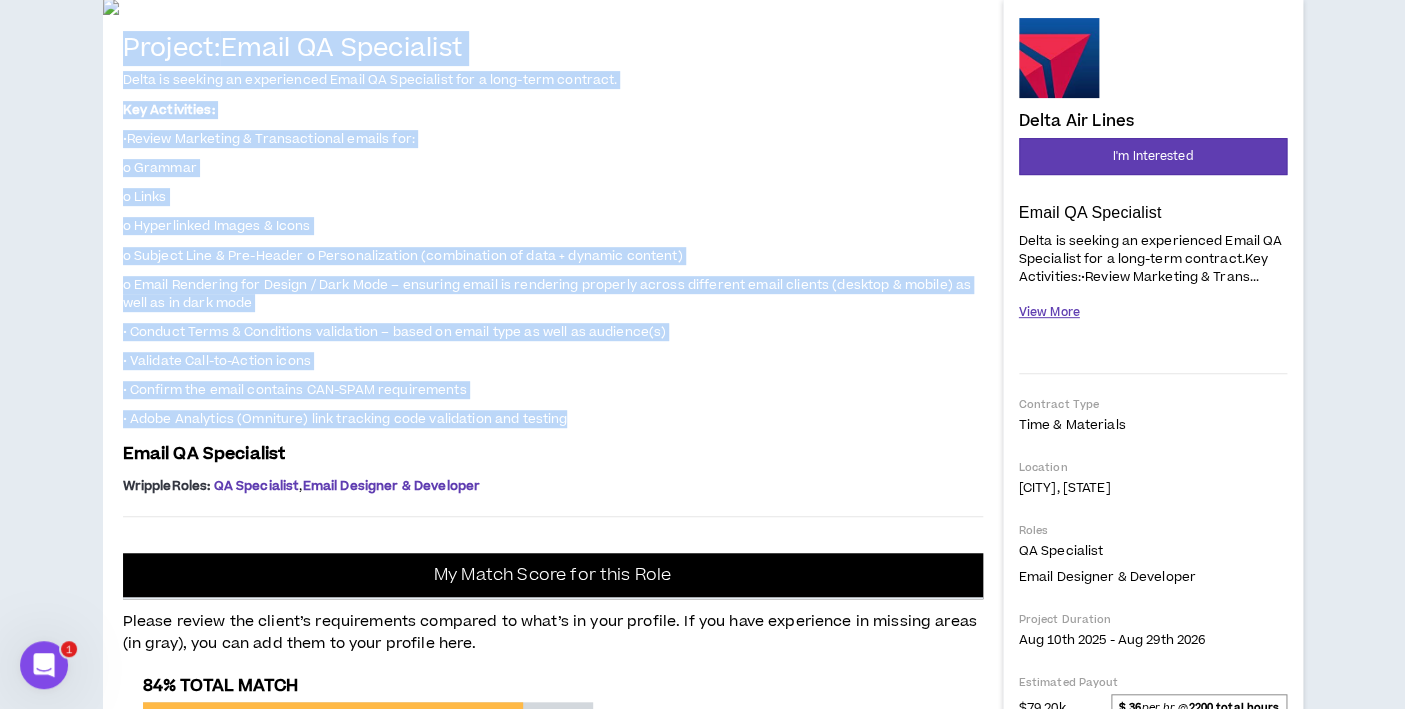 click on "View More" at bounding box center (1049, 312) 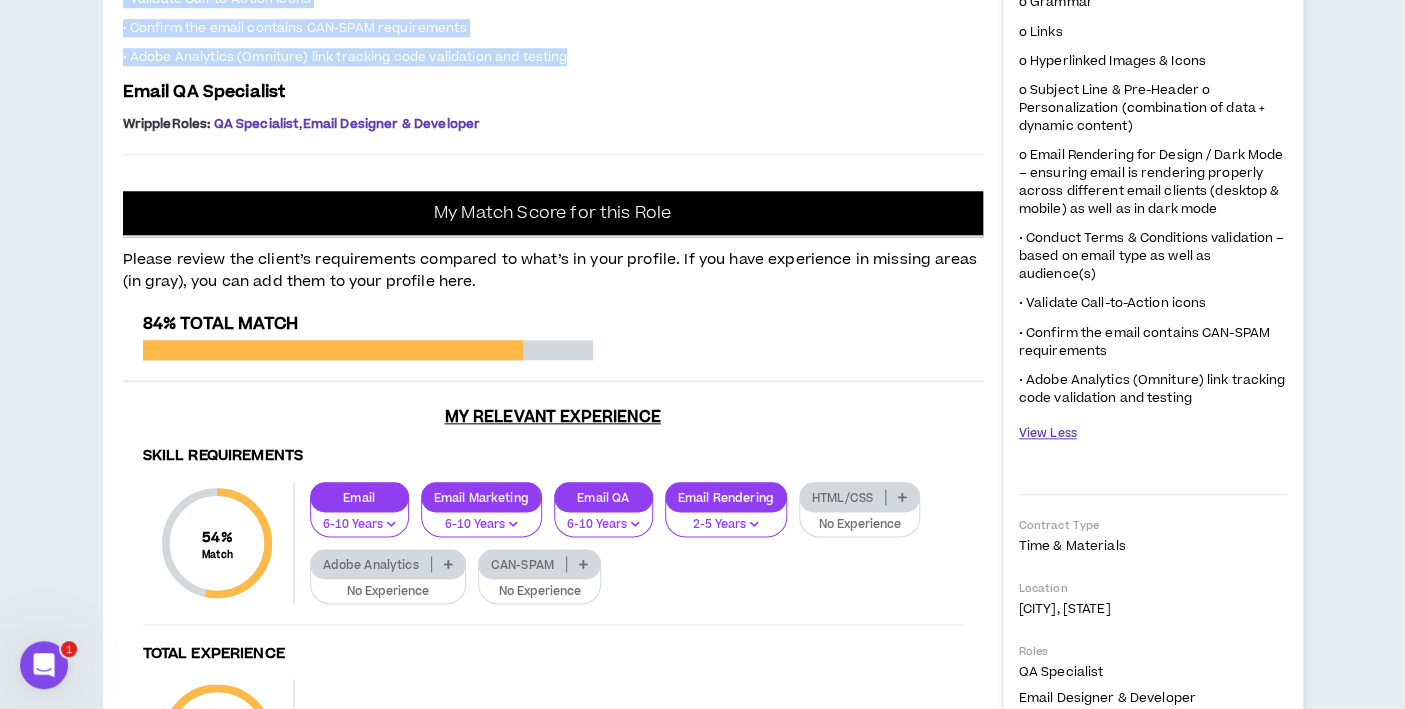 scroll, scrollTop: 555, scrollLeft: 0, axis: vertical 